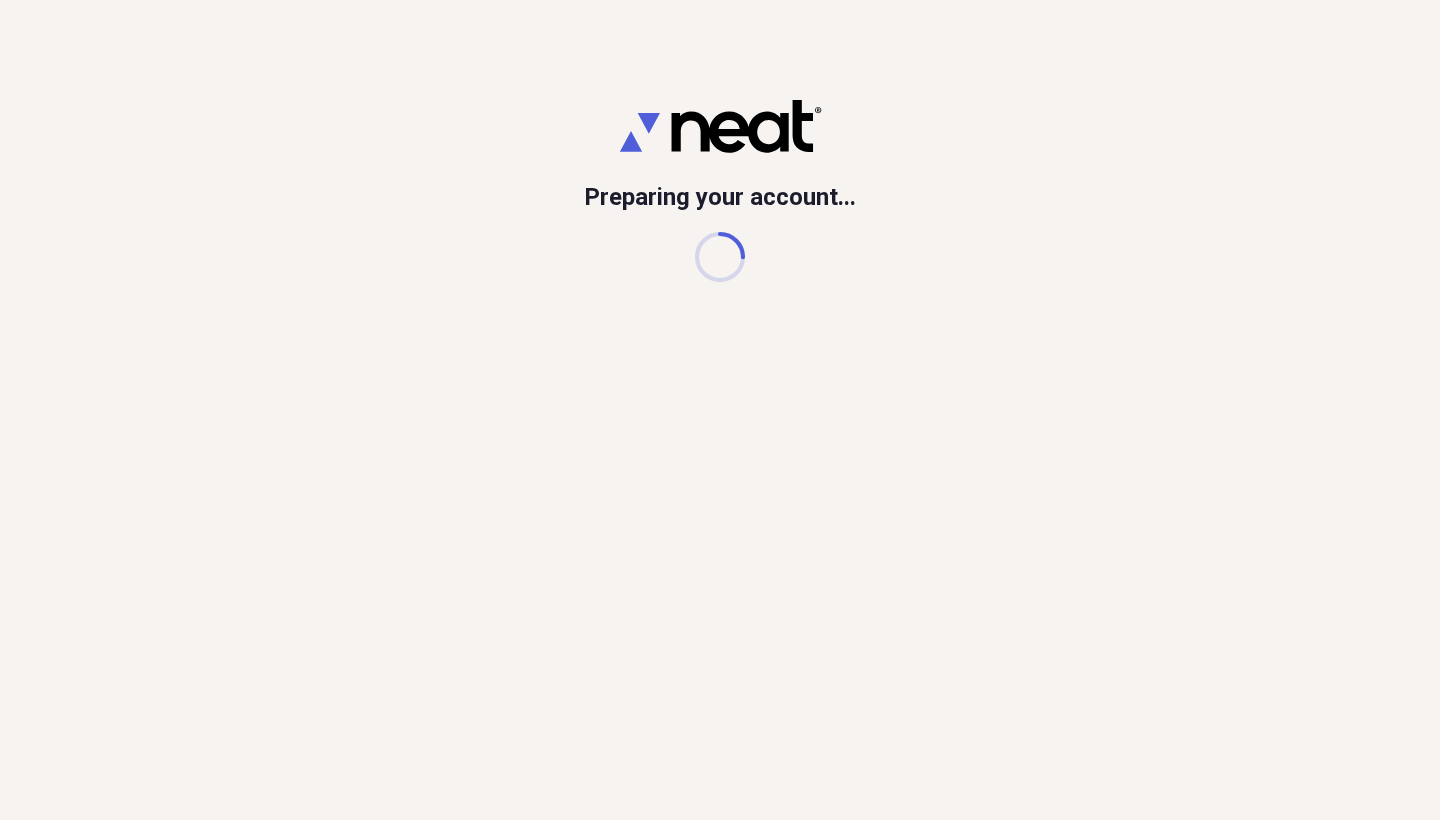 scroll, scrollTop: 0, scrollLeft: 0, axis: both 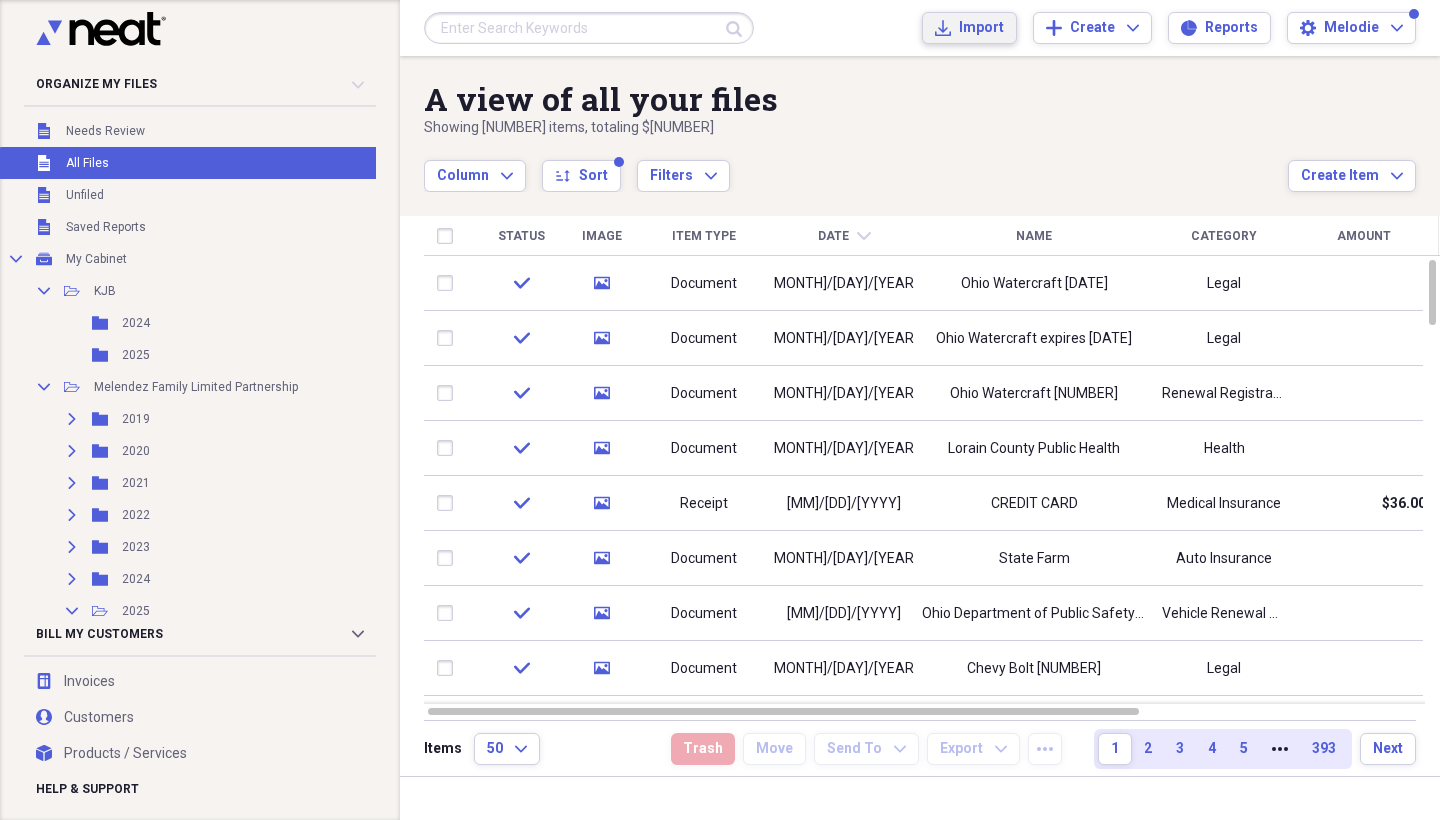 click on "Import" at bounding box center (981, 28) 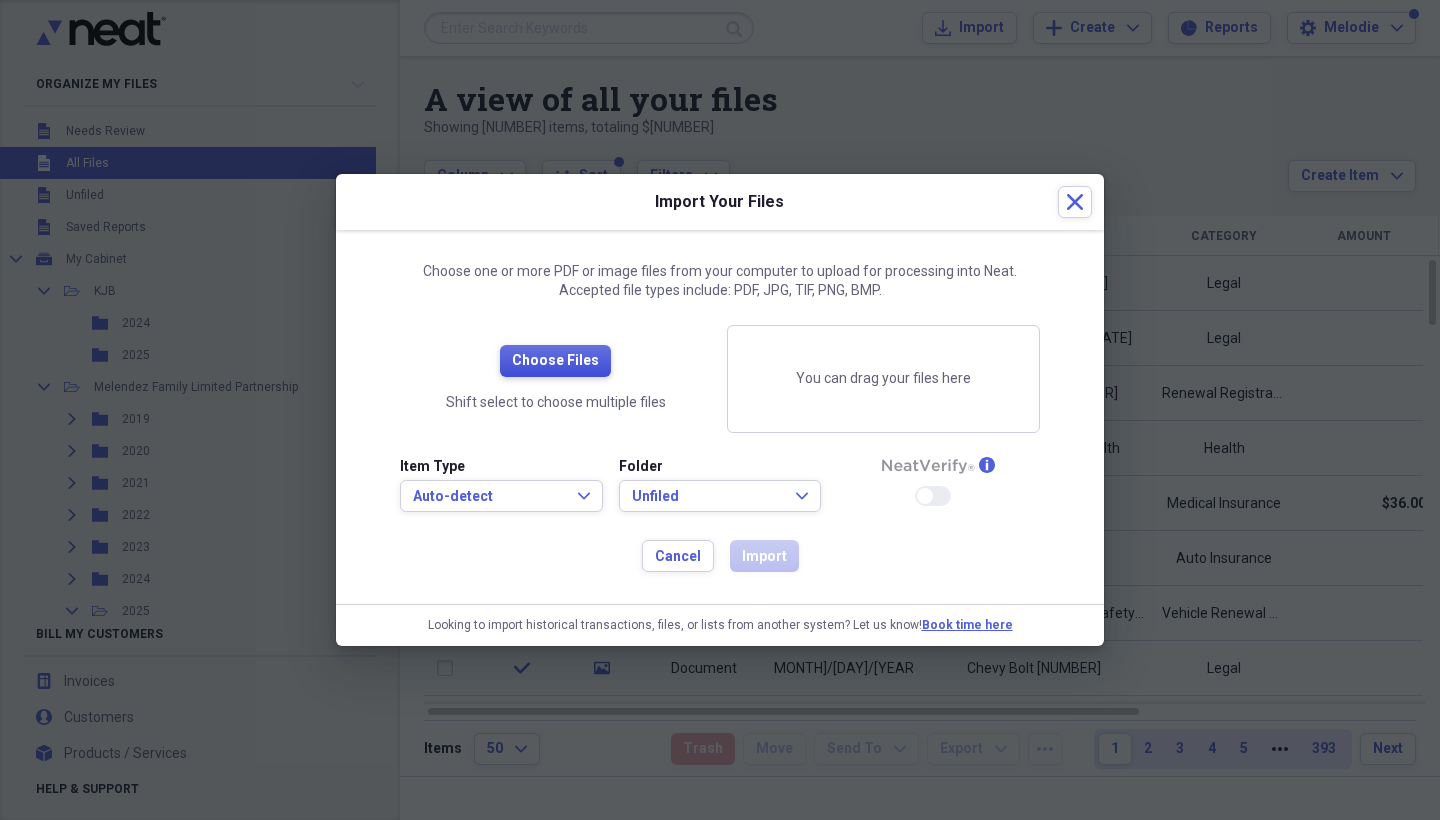 click on "Choose Files" at bounding box center [555, 361] 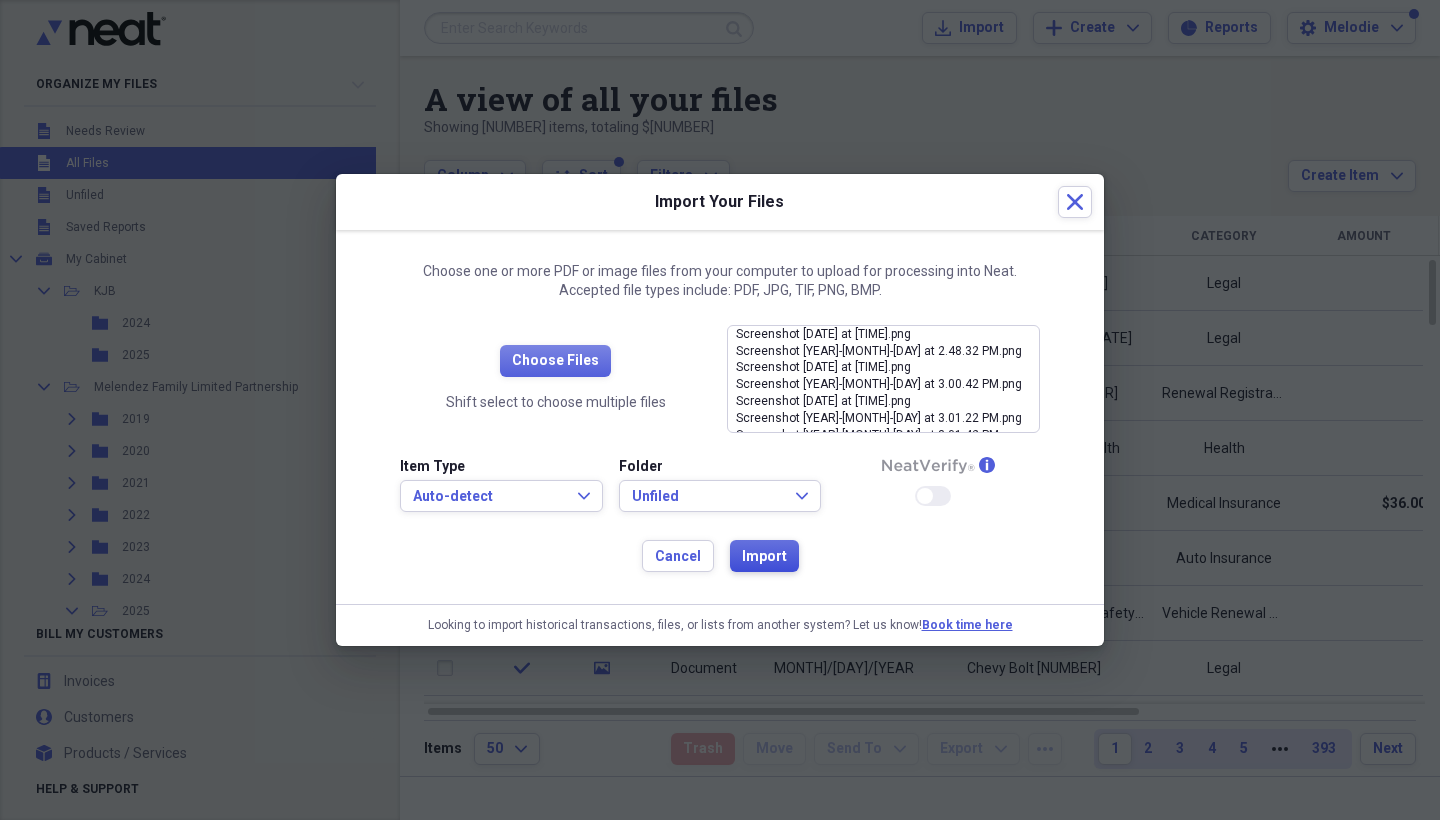 click on "Import" at bounding box center (764, 557) 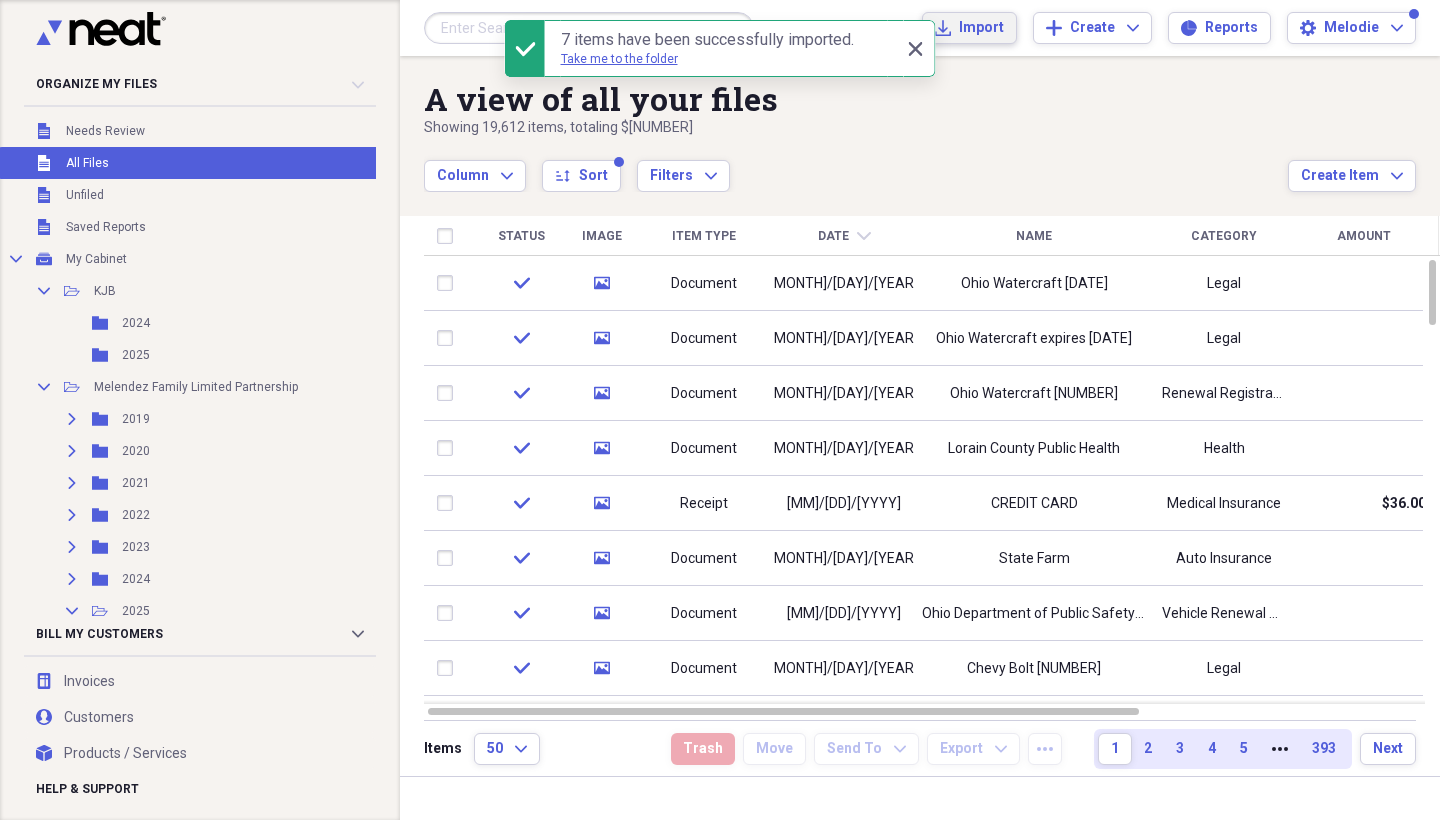 click on "Import" at bounding box center (981, 28) 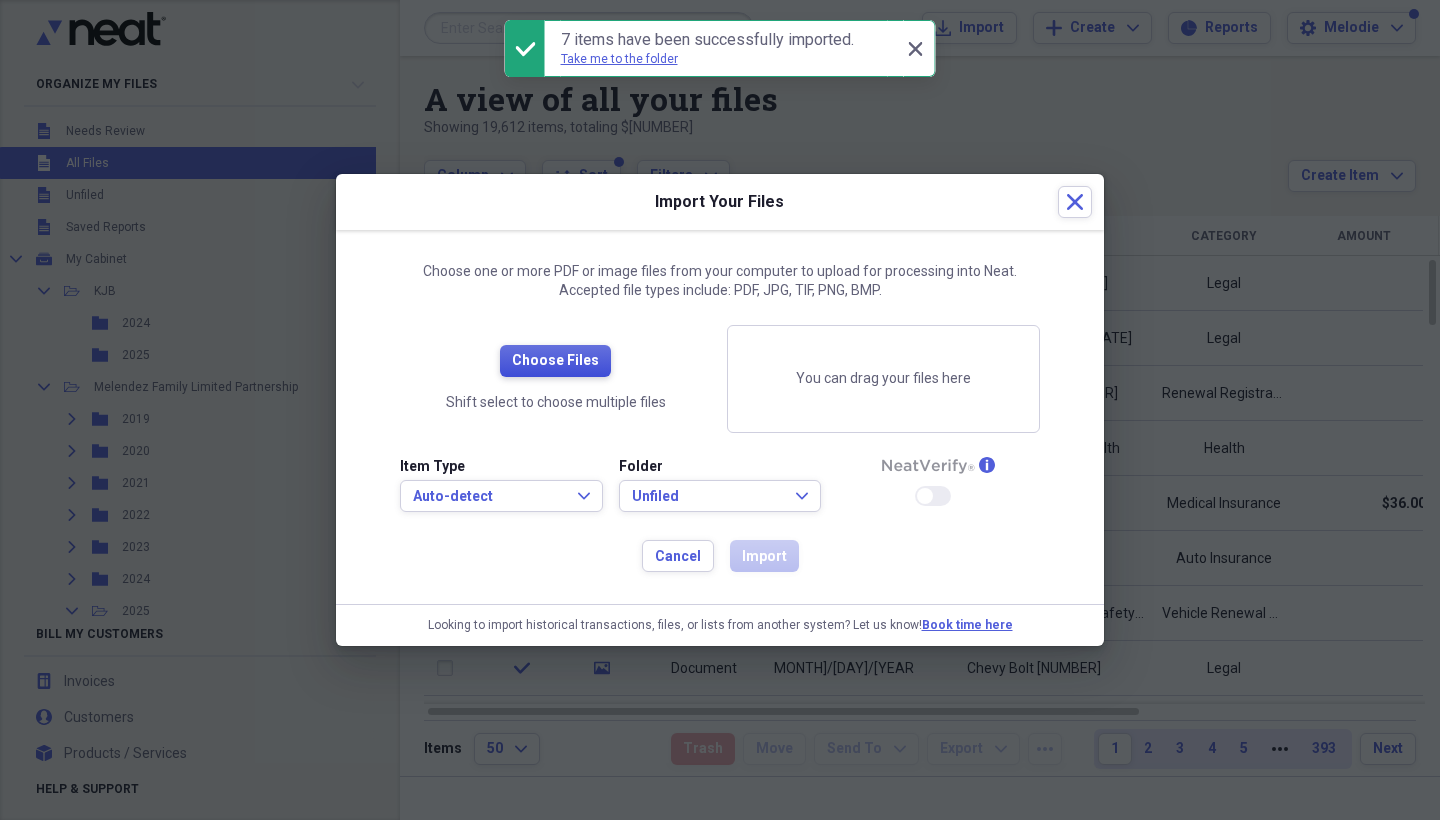 click on "Choose Files" at bounding box center [555, 361] 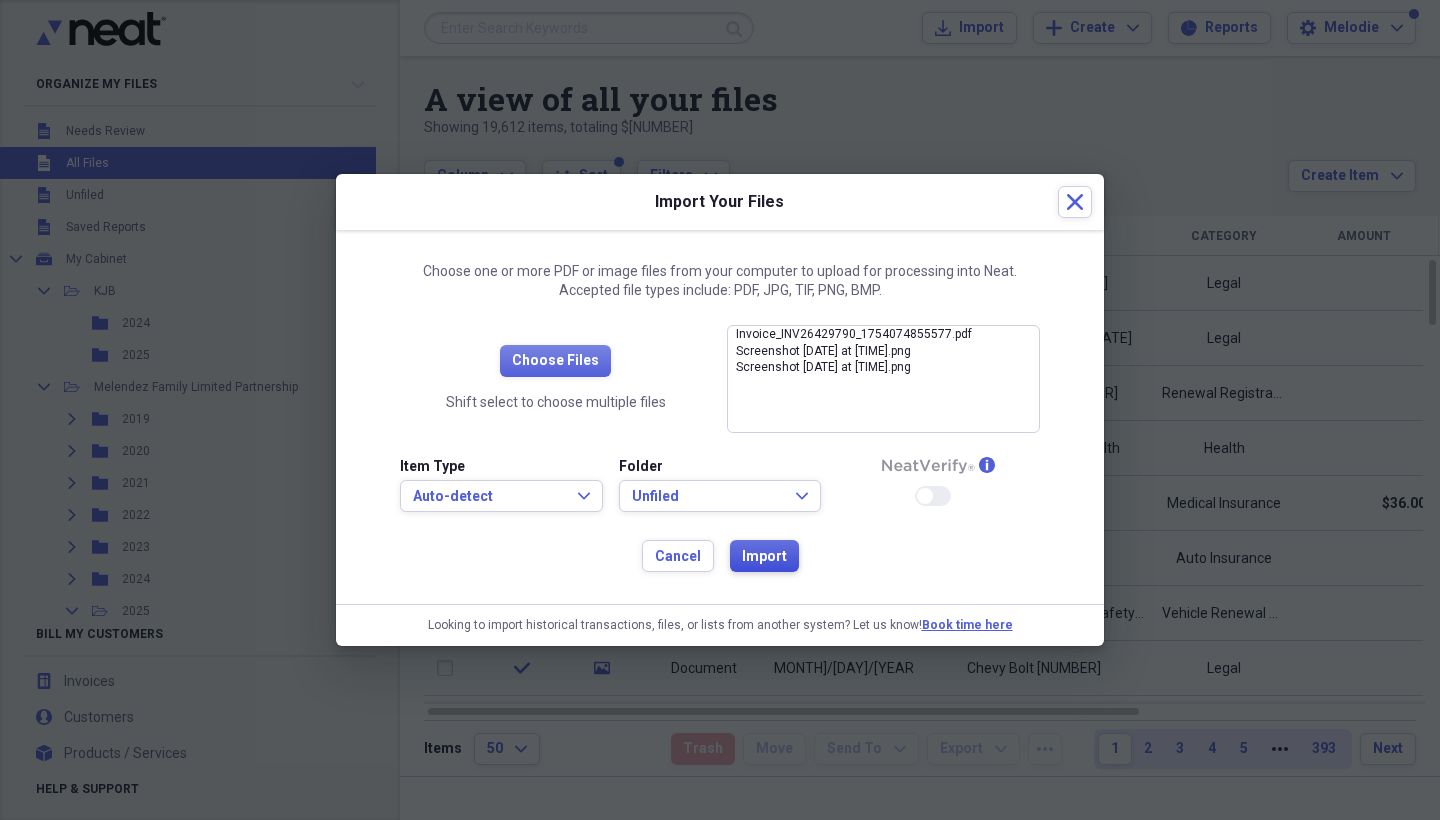 click on "Import" at bounding box center (764, 557) 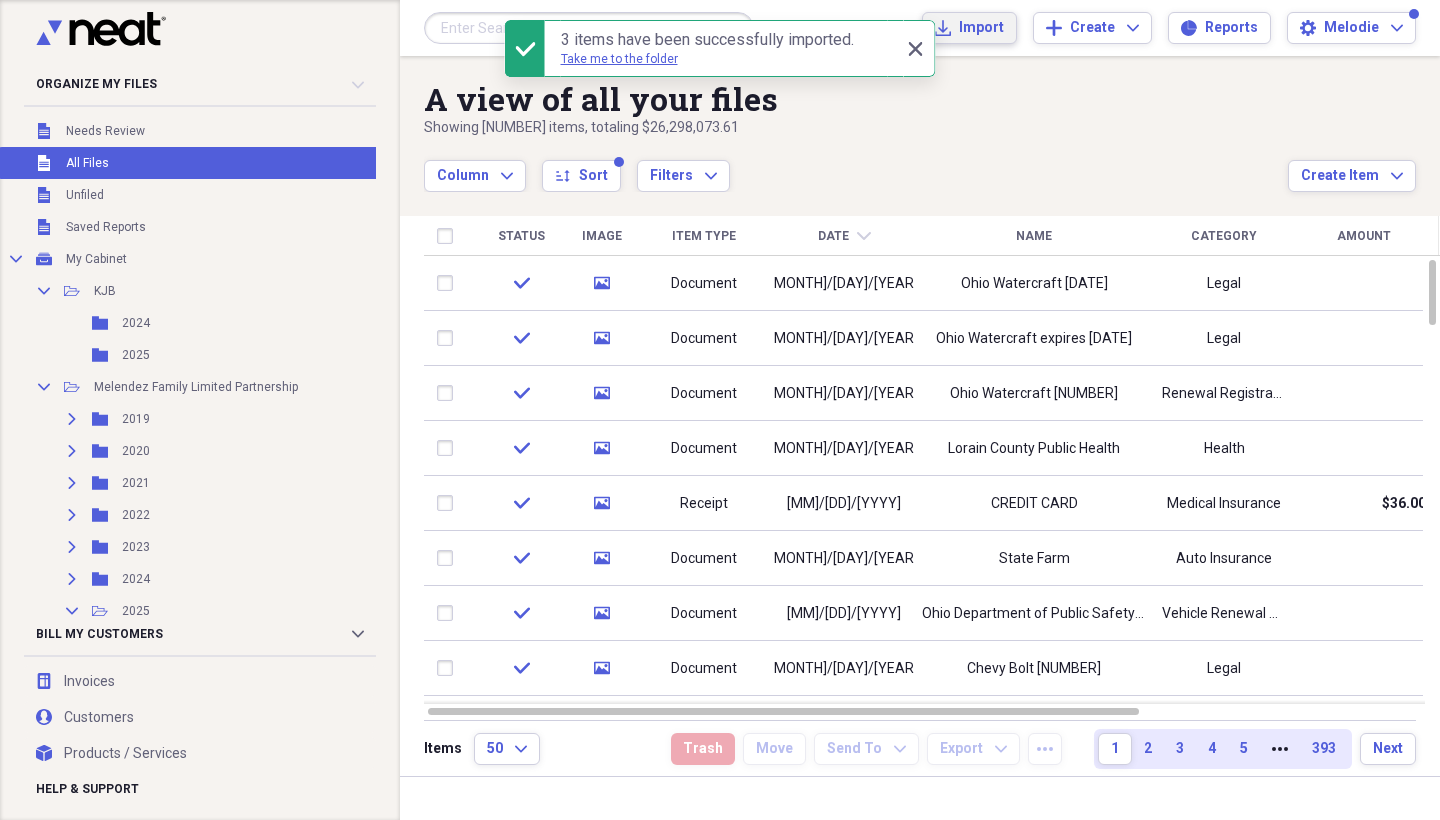 click on "Import" at bounding box center (981, 28) 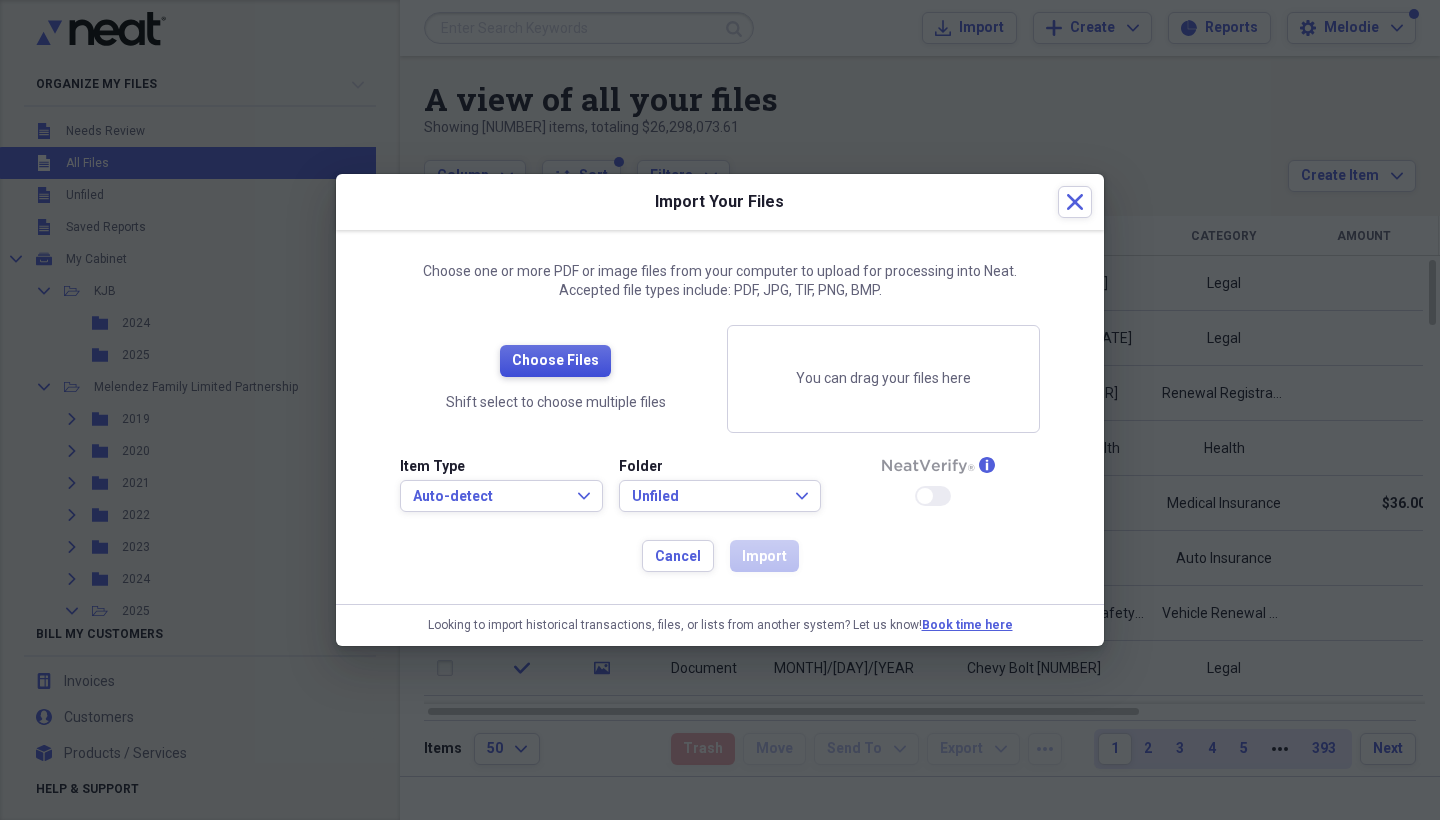 click on "Choose Files" at bounding box center [555, 361] 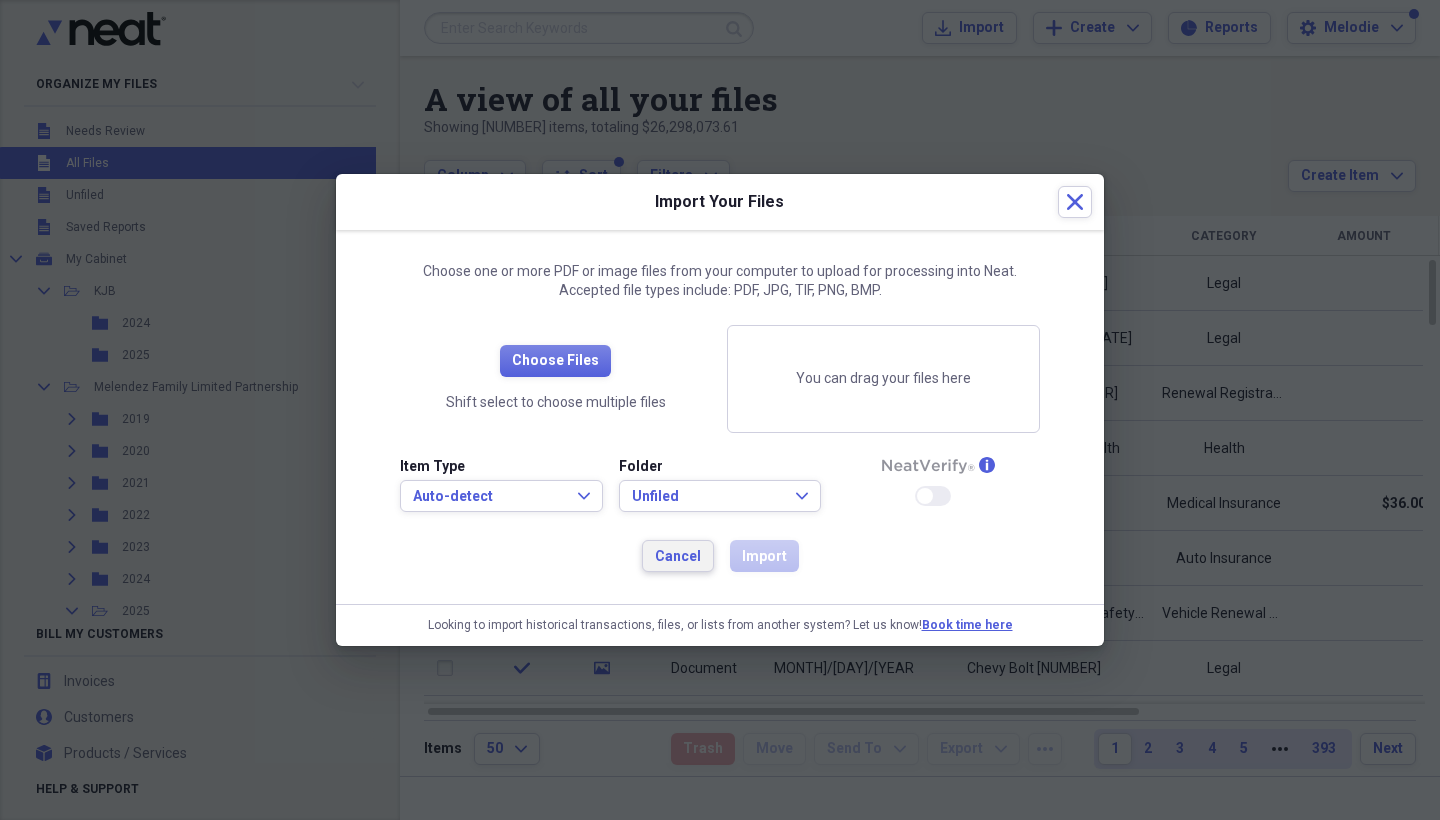 click on "Cancel" at bounding box center (678, 557) 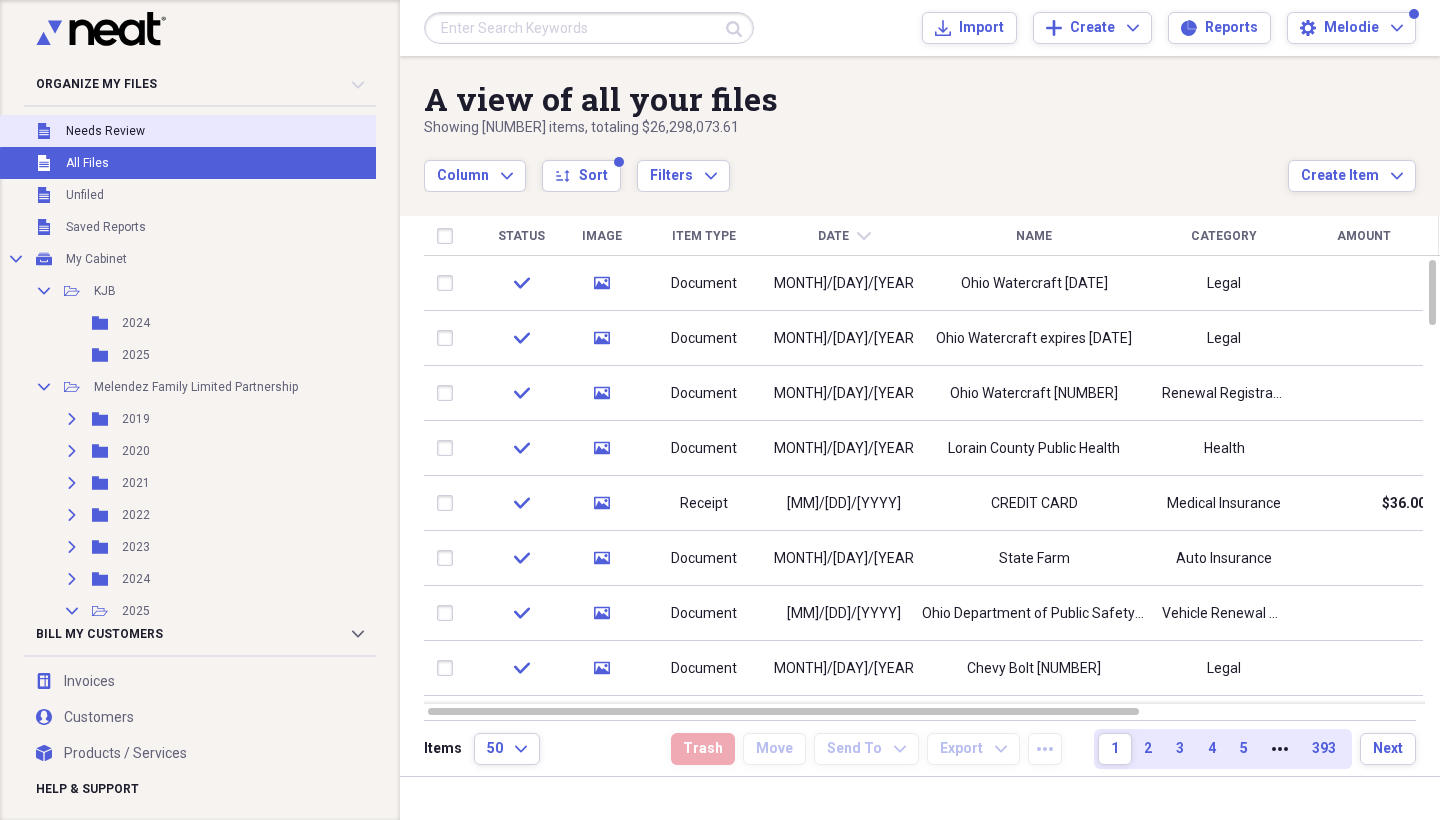click on "Needs Review" at bounding box center (105, 131) 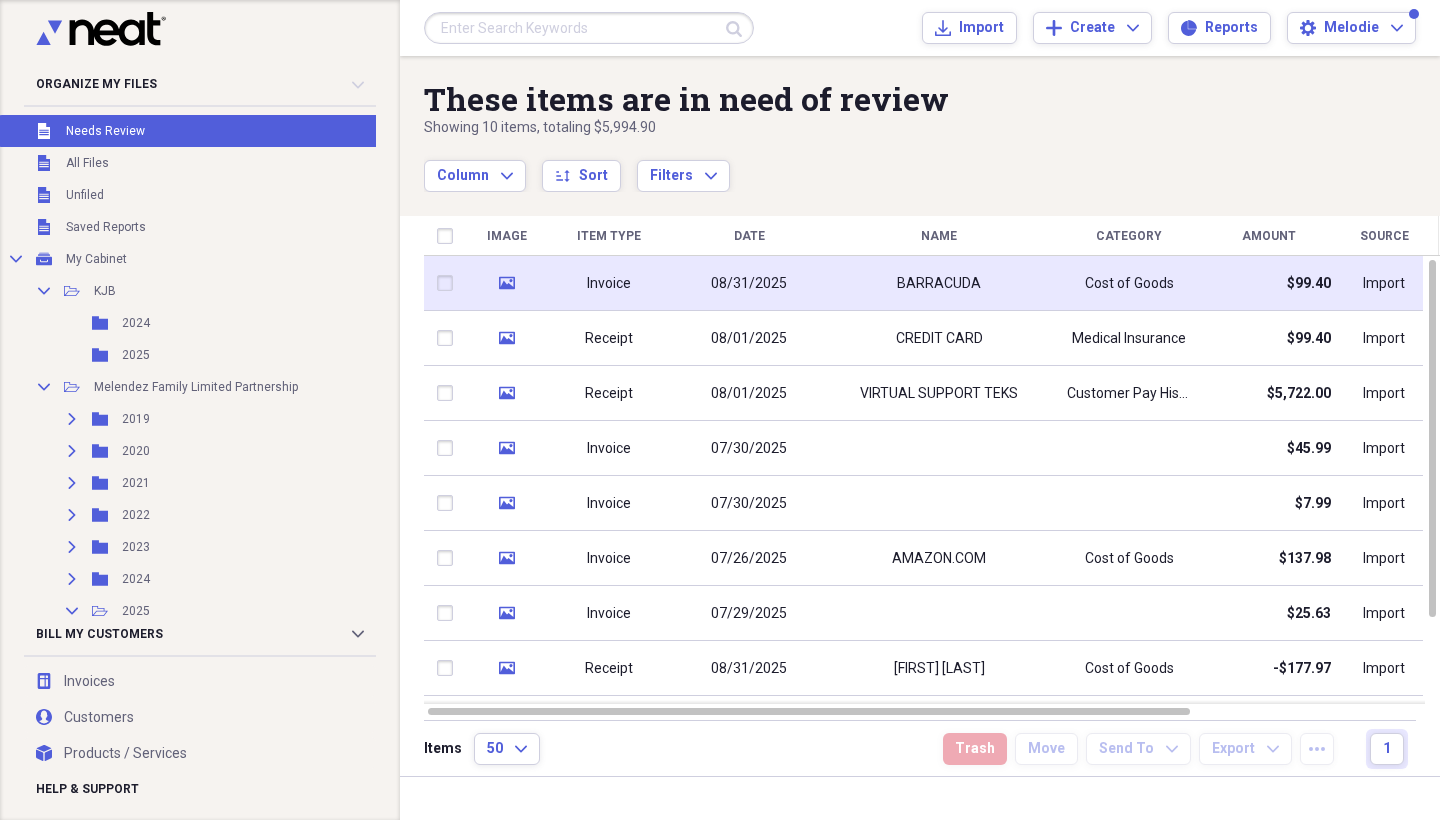 click on "08/31/2025" at bounding box center (749, 283) 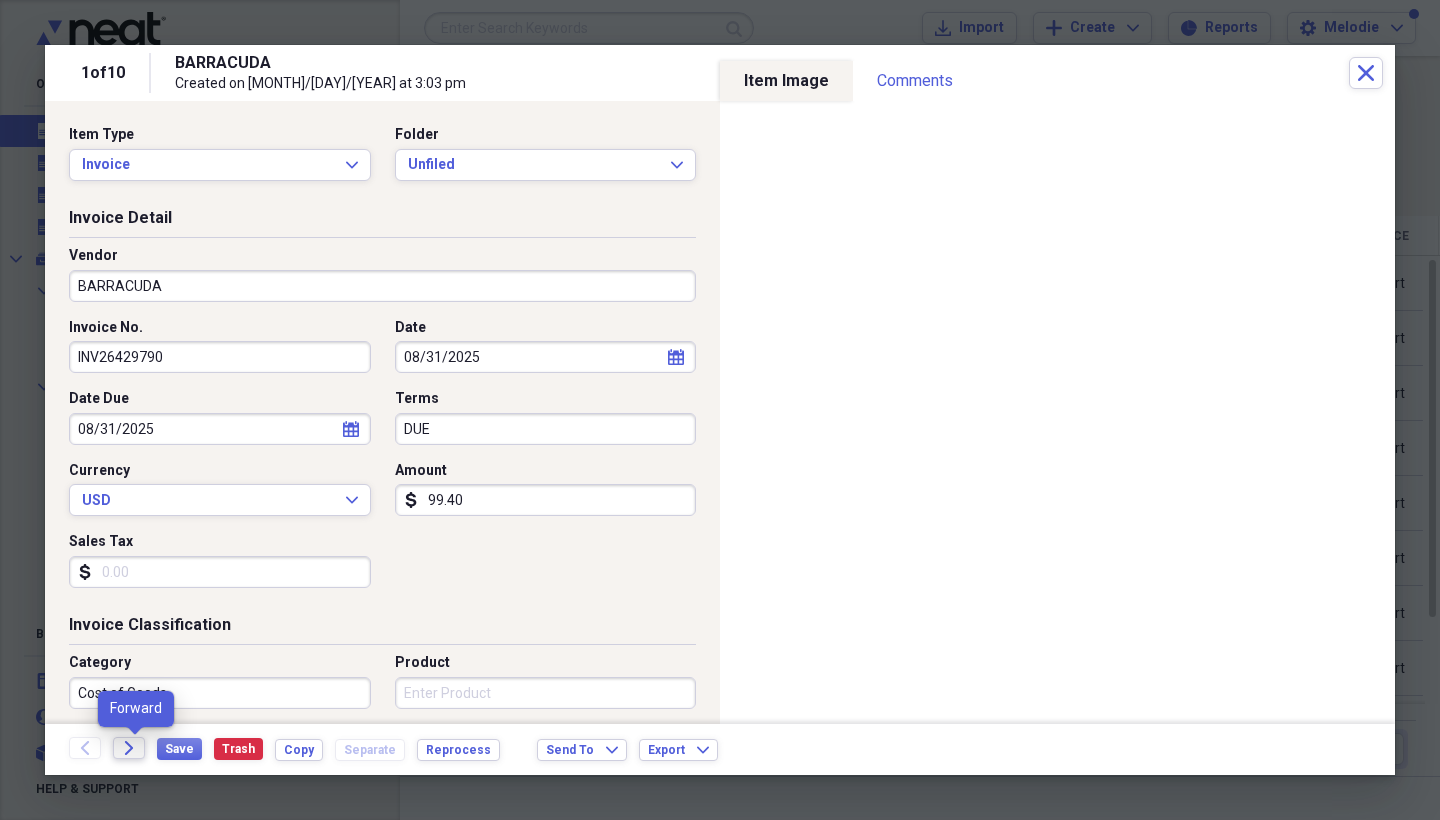 click on "Forward" 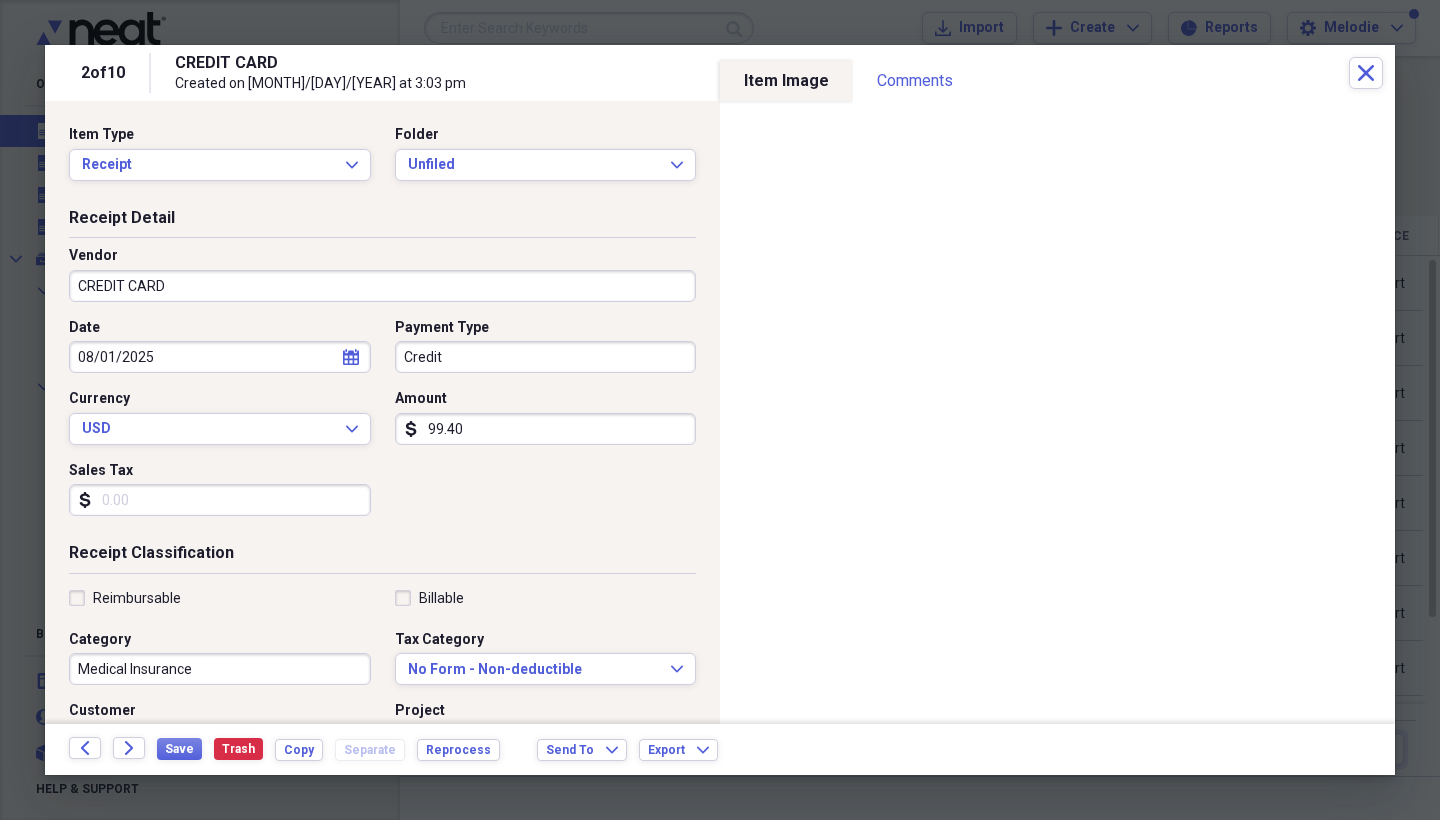click on "Forward" 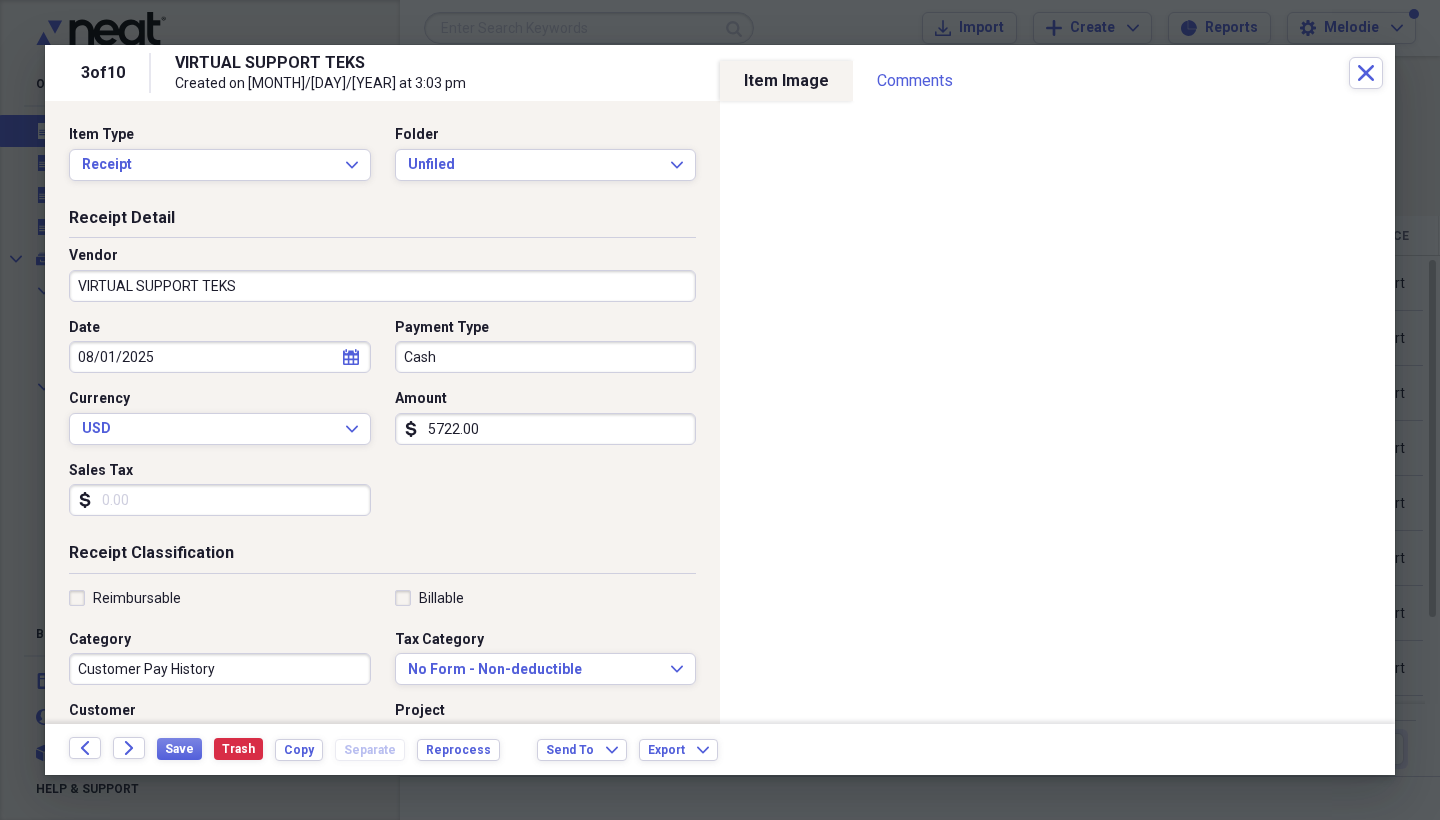 click on "Forward" 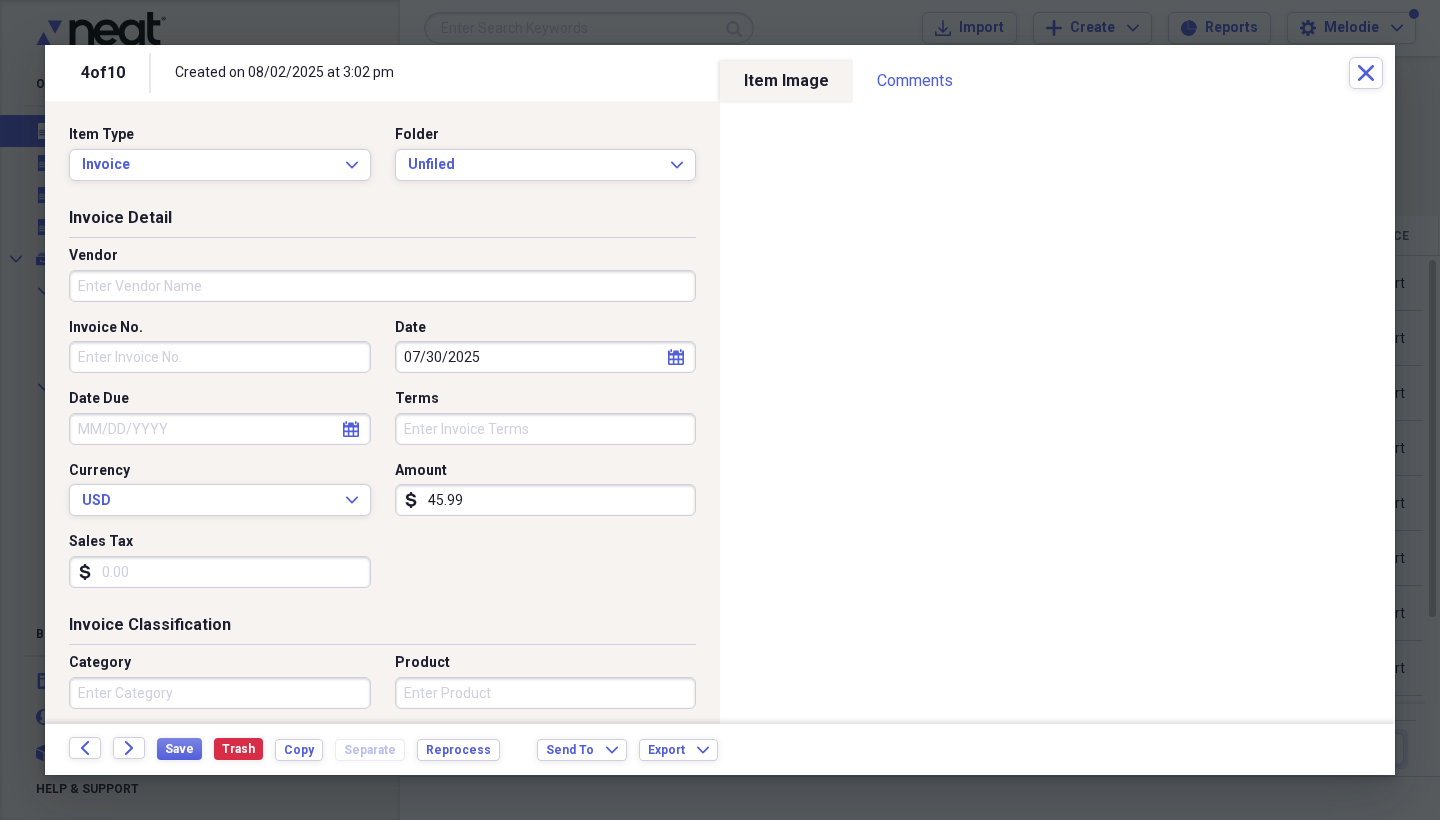 scroll, scrollTop: 0, scrollLeft: 0, axis: both 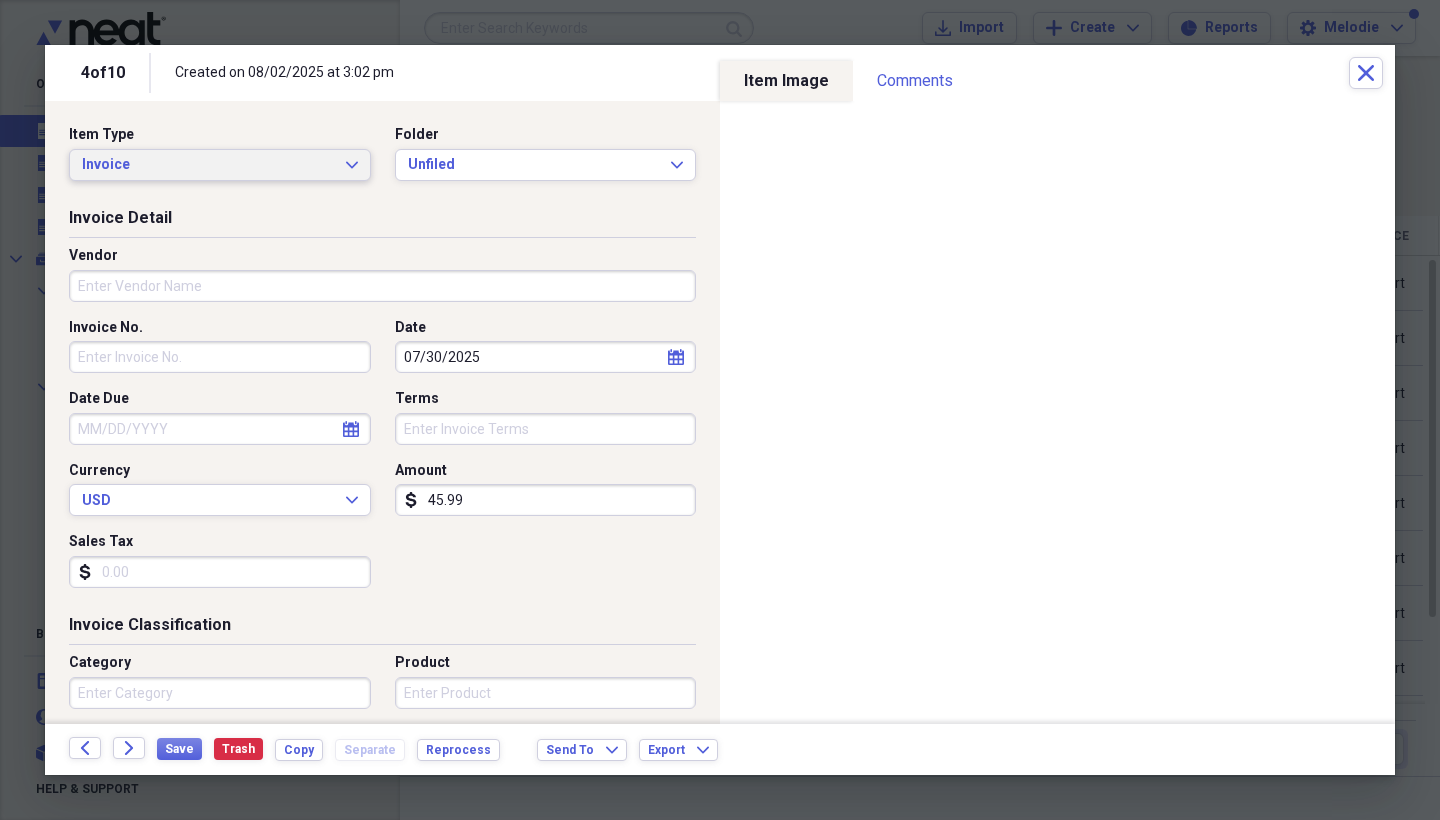 click on "Expand" 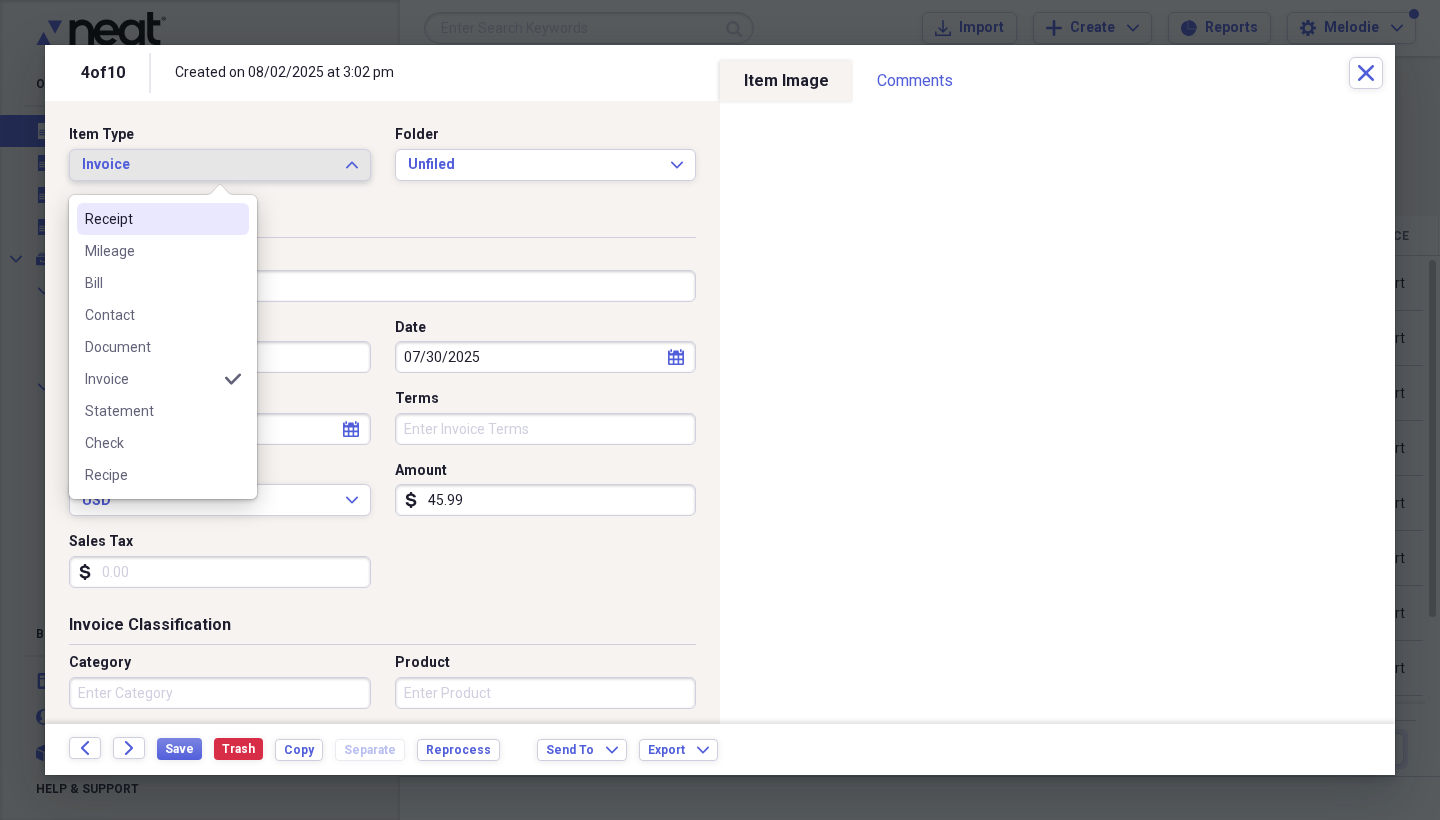 click on "Receipt" at bounding box center [151, 219] 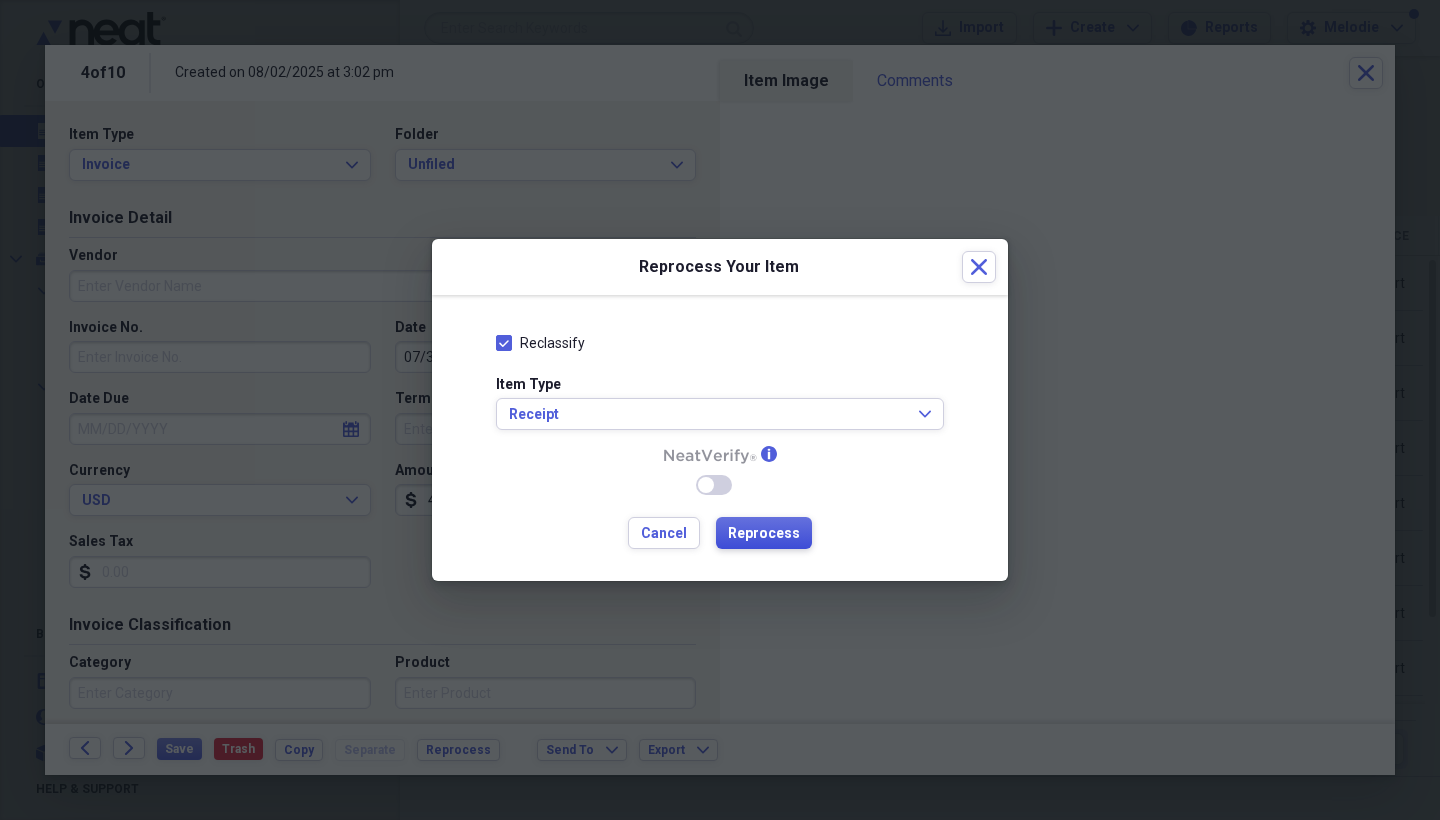 click on "Reprocess" at bounding box center [764, 534] 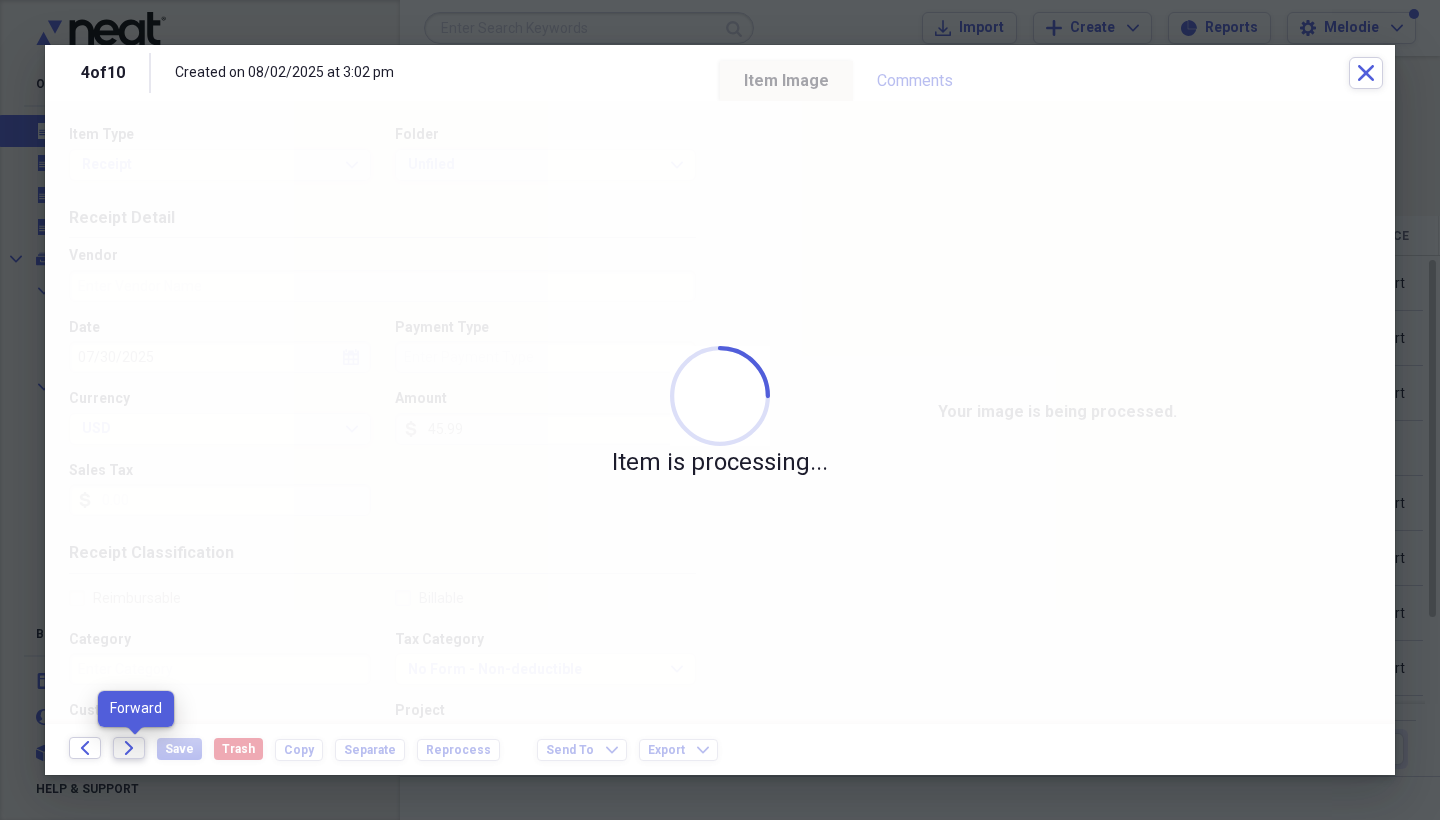 click on "Forward" 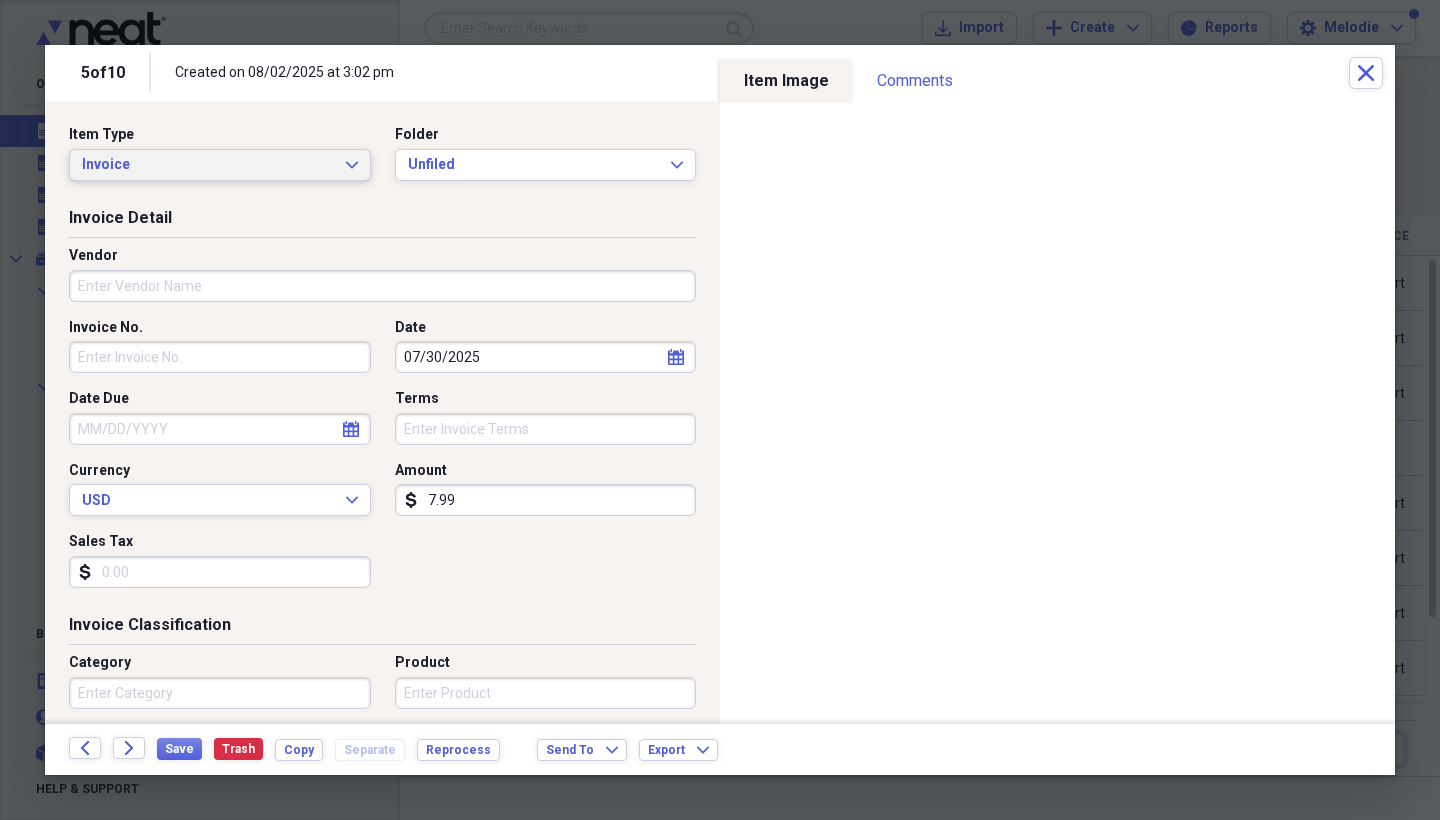 click on "Invoice" at bounding box center (208, 165) 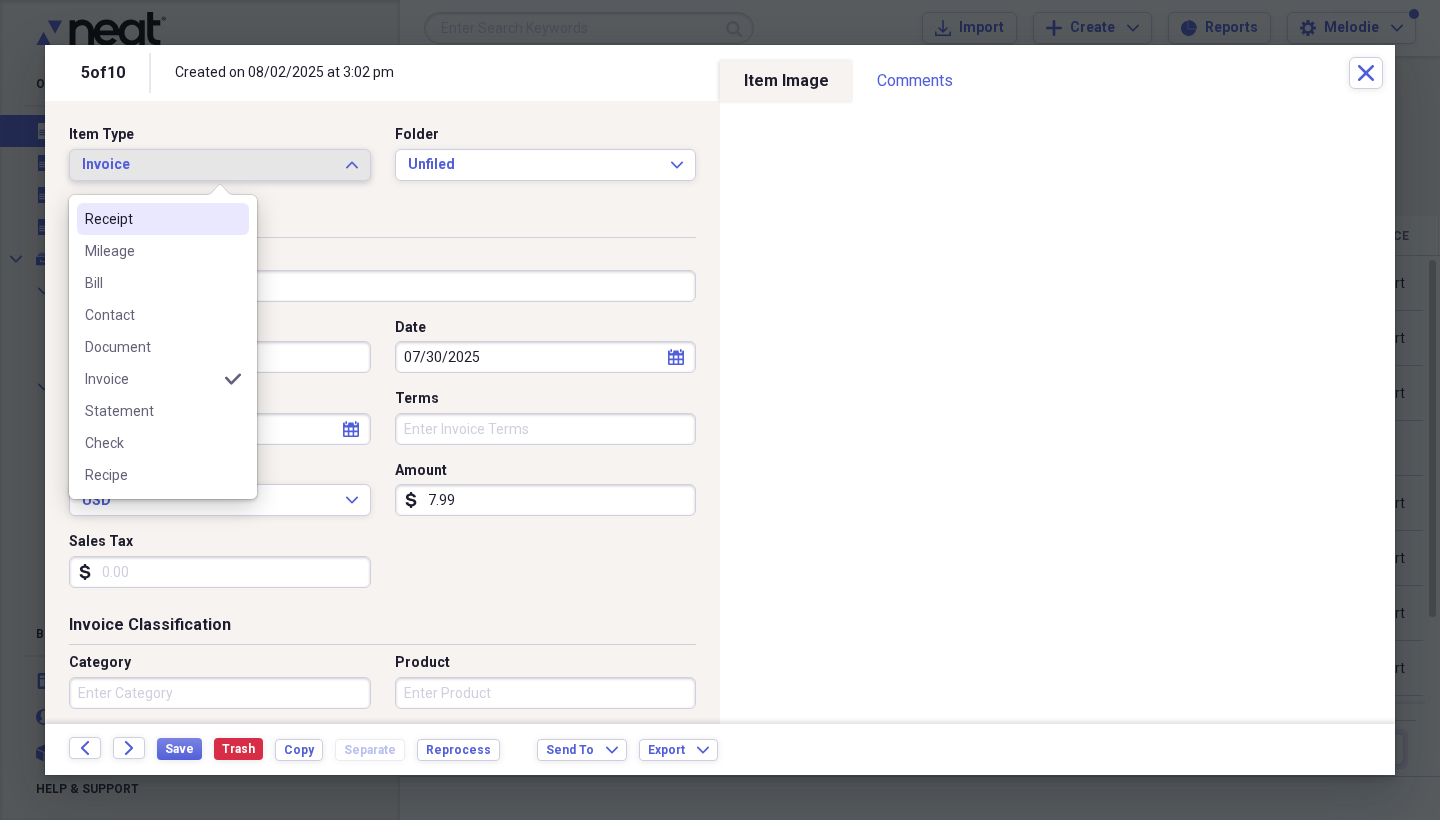 click on "Receipt" at bounding box center [151, 219] 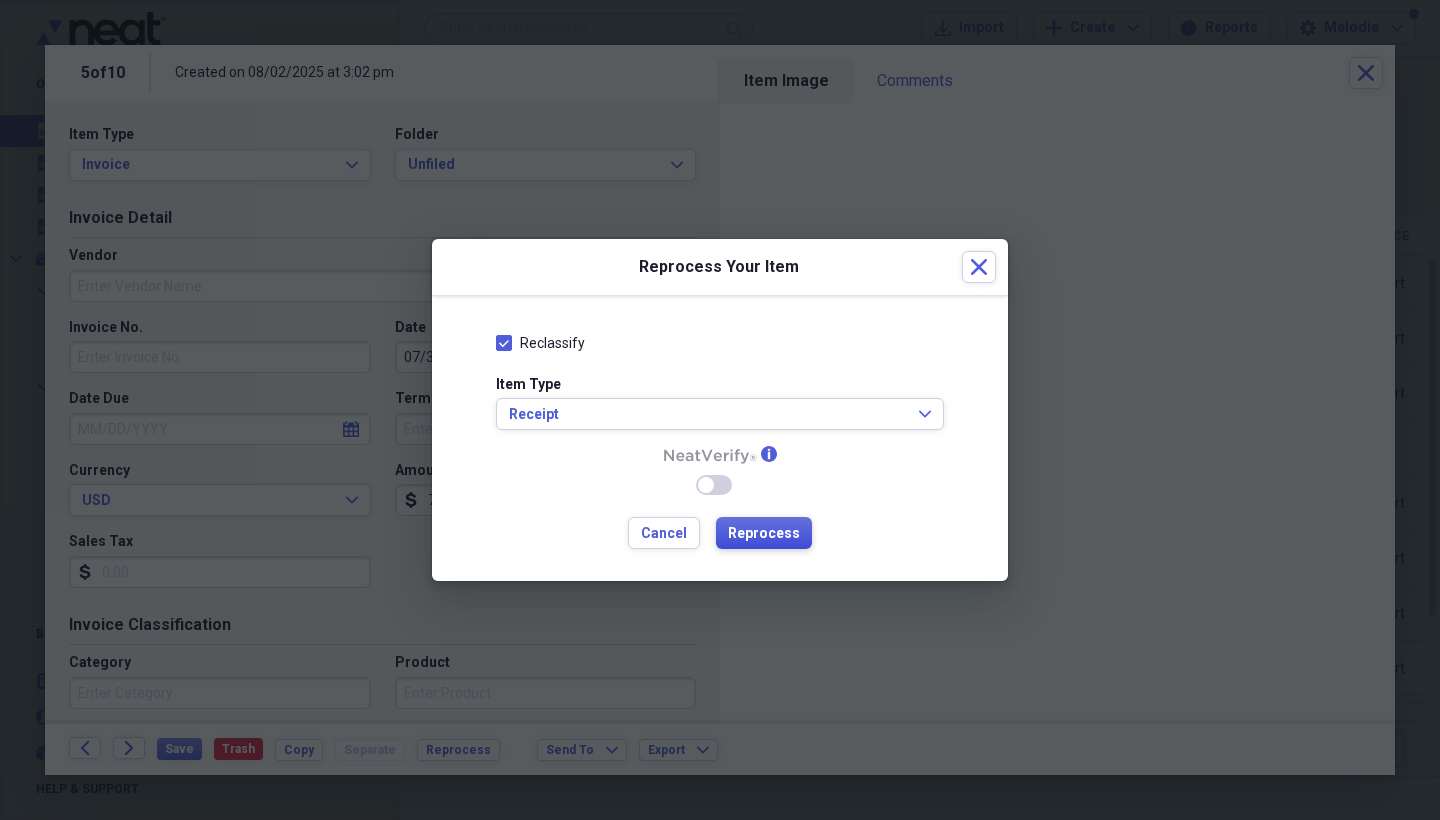 click on "Reprocess" at bounding box center [764, 534] 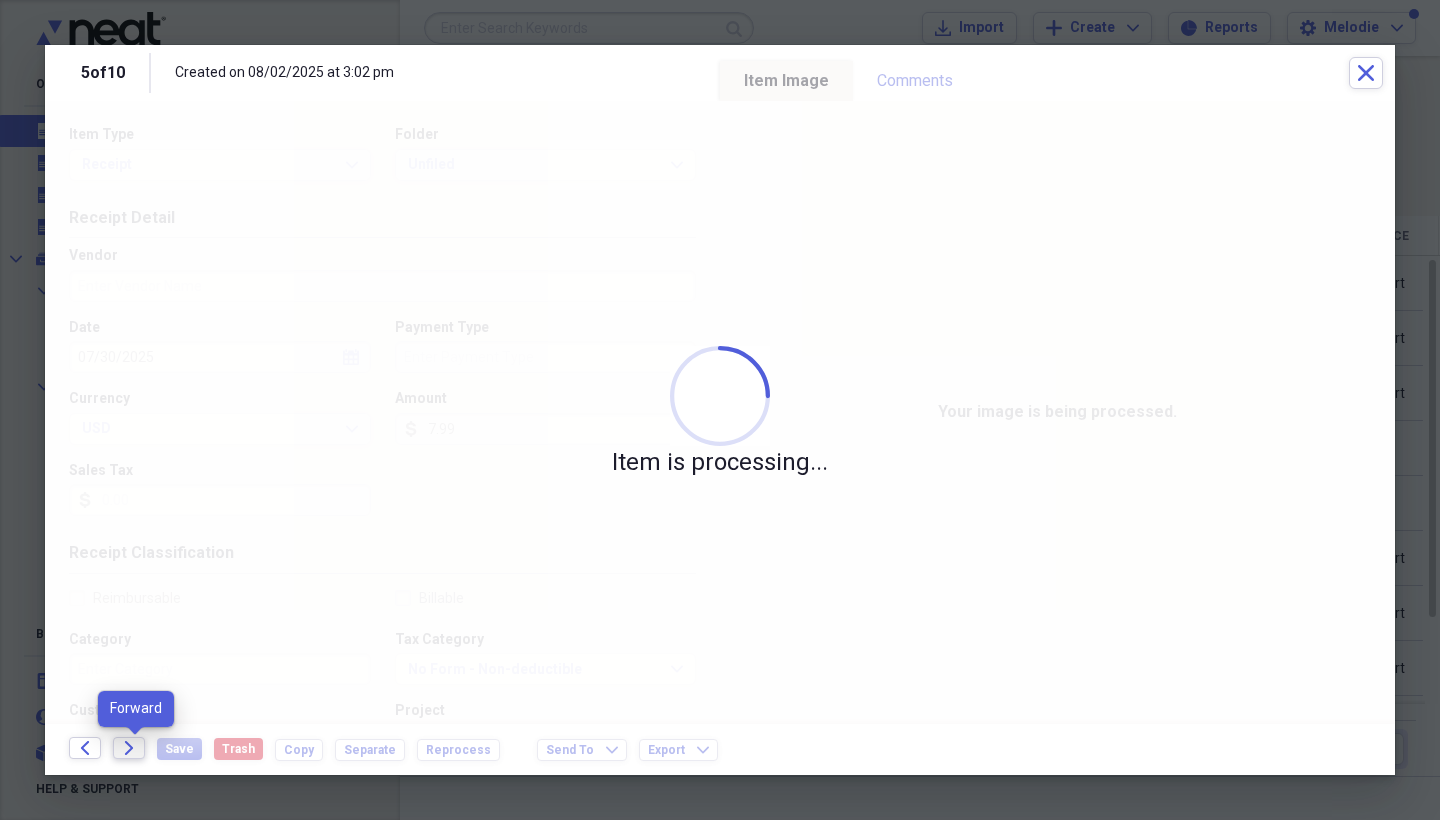 click on "Forward" 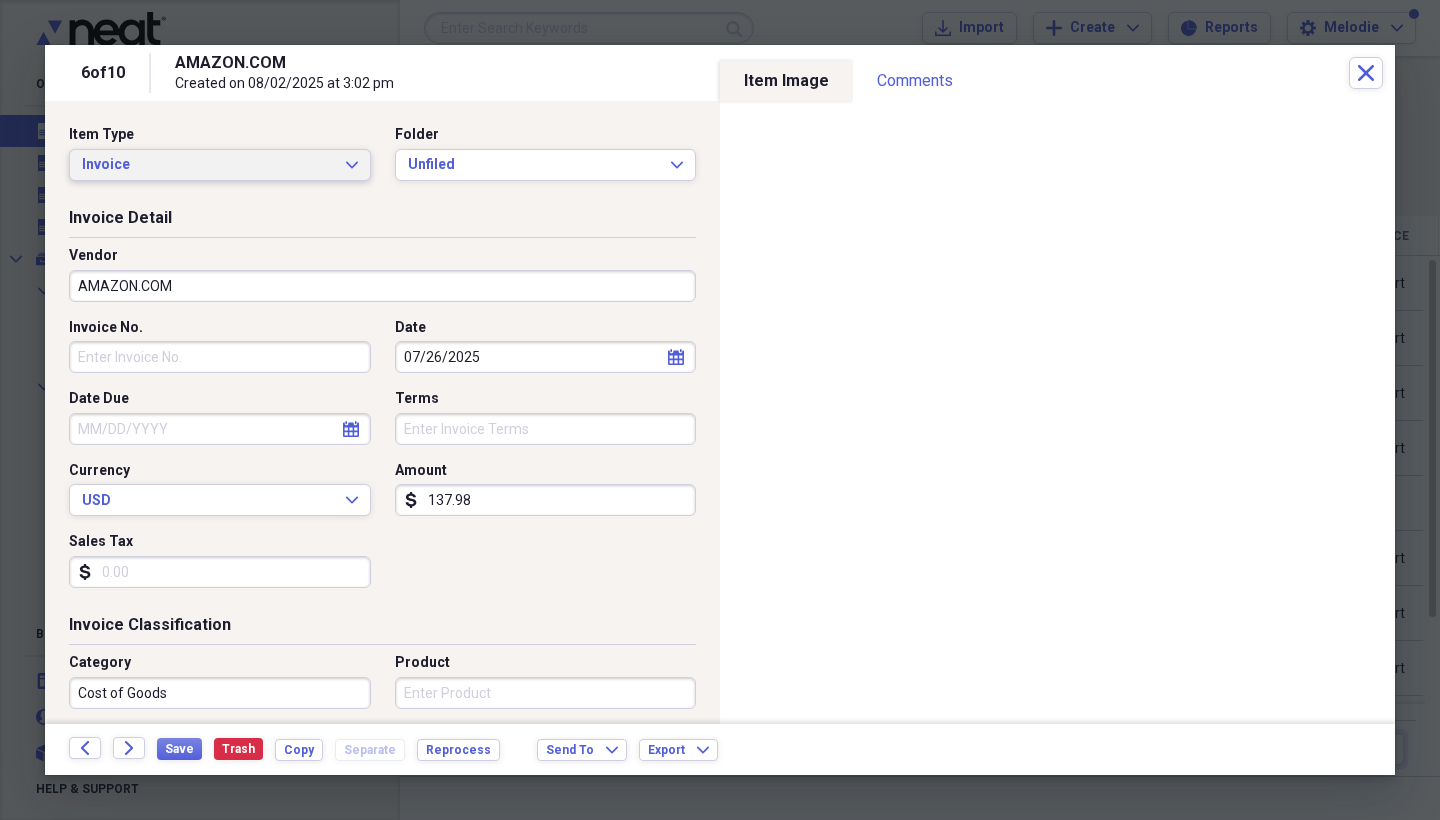 click on "Invoice" at bounding box center [208, 165] 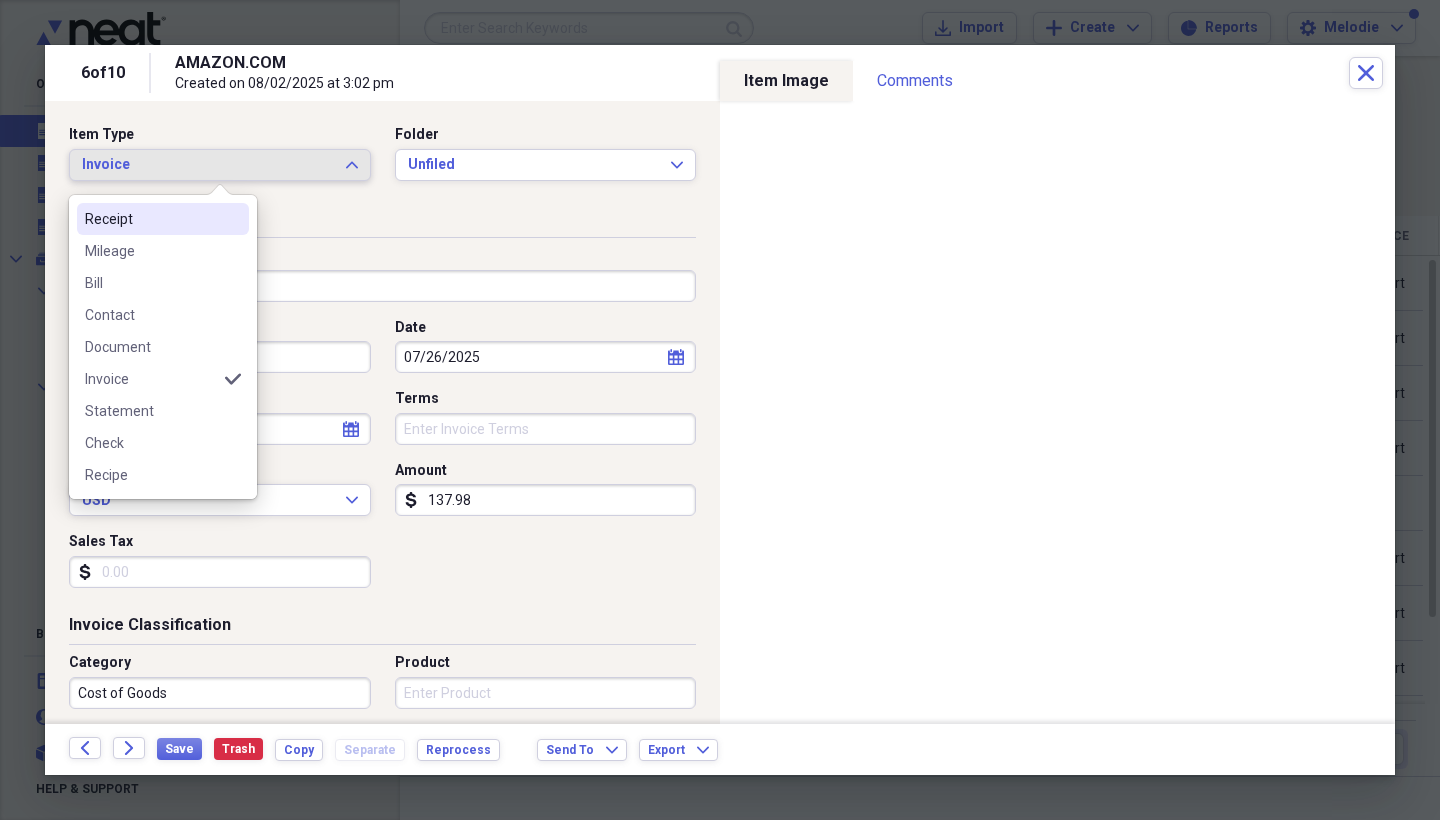 click on "Receipt" at bounding box center (151, 219) 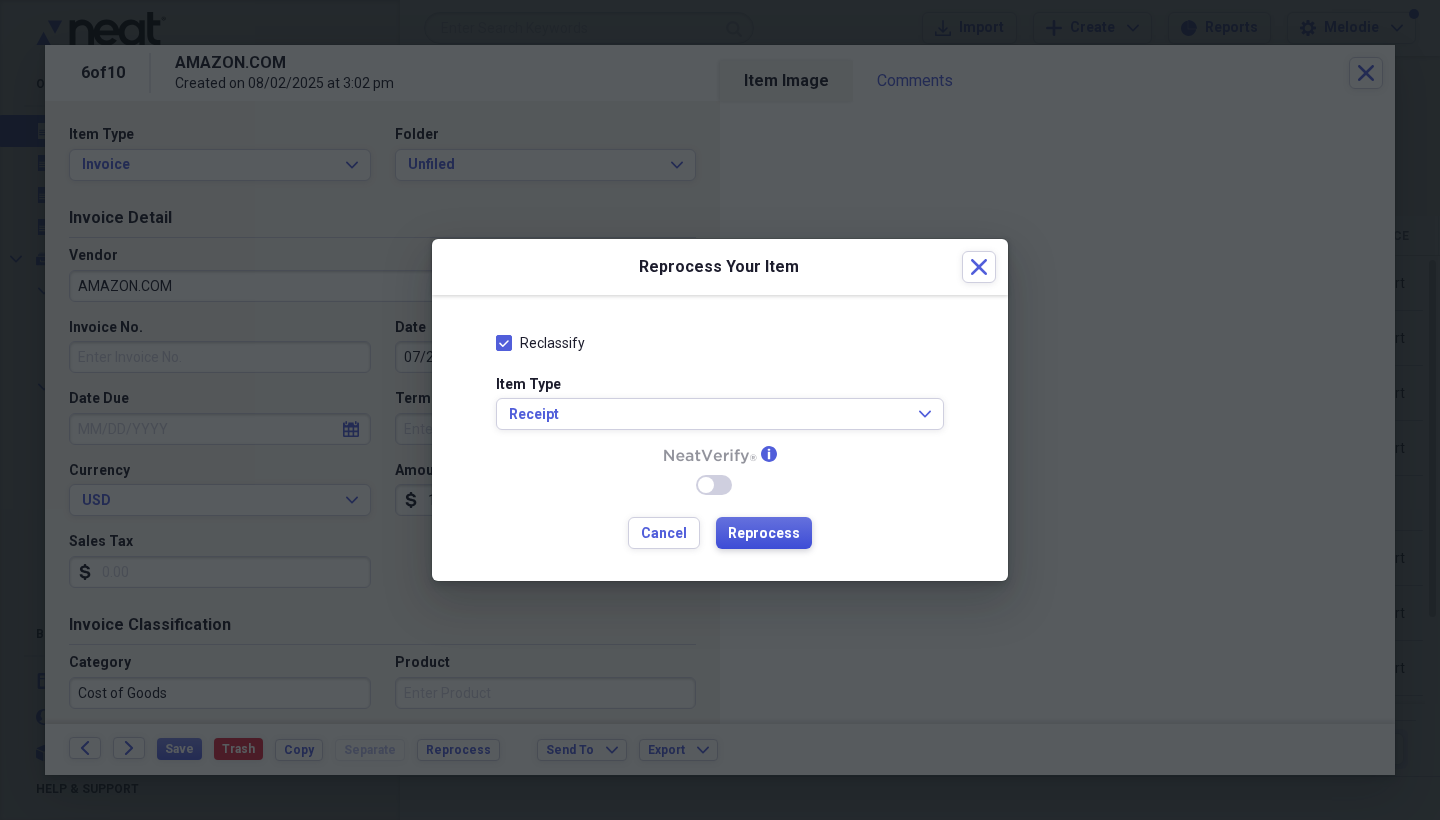 click on "Reprocess" at bounding box center (764, 534) 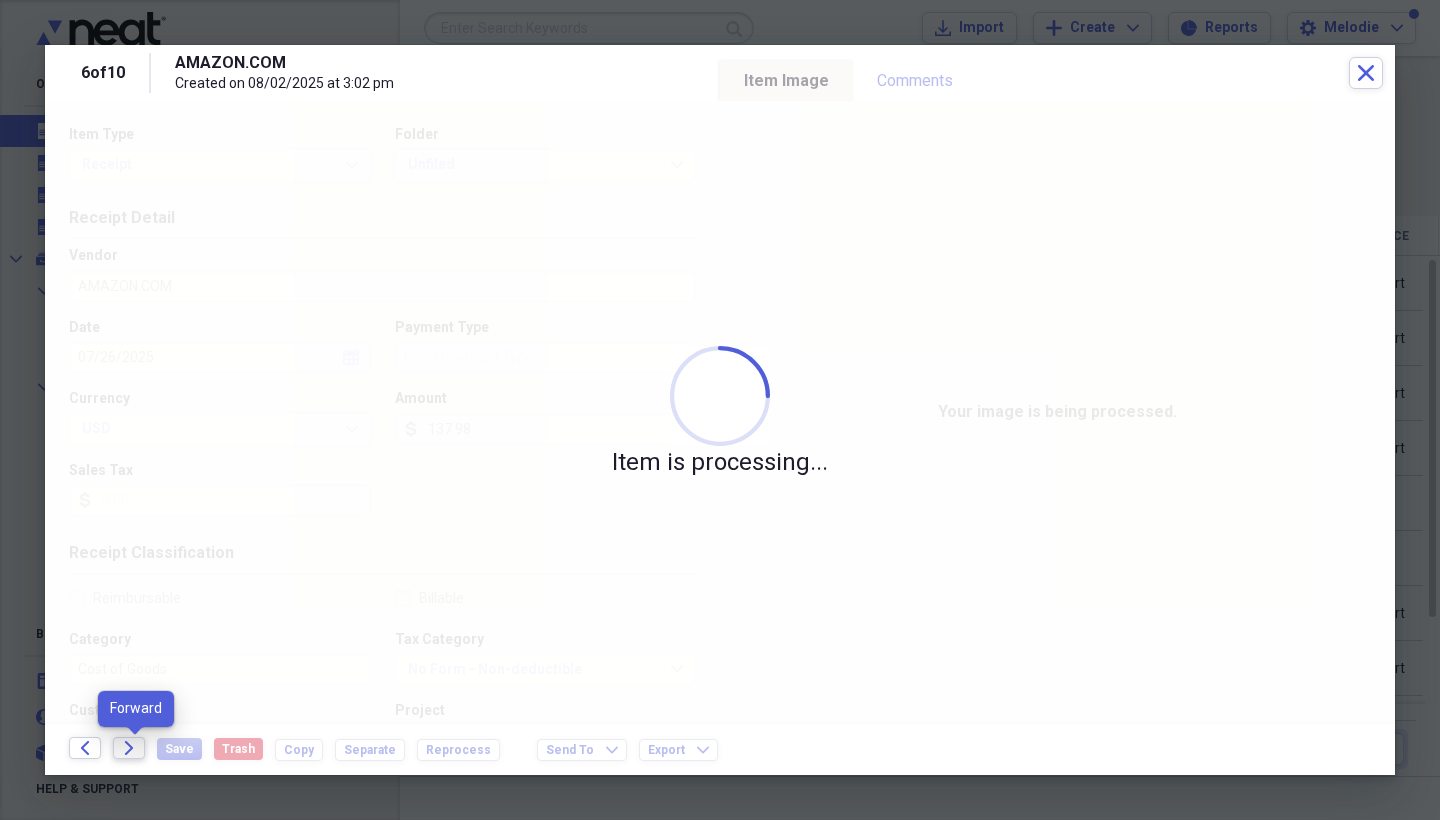 click 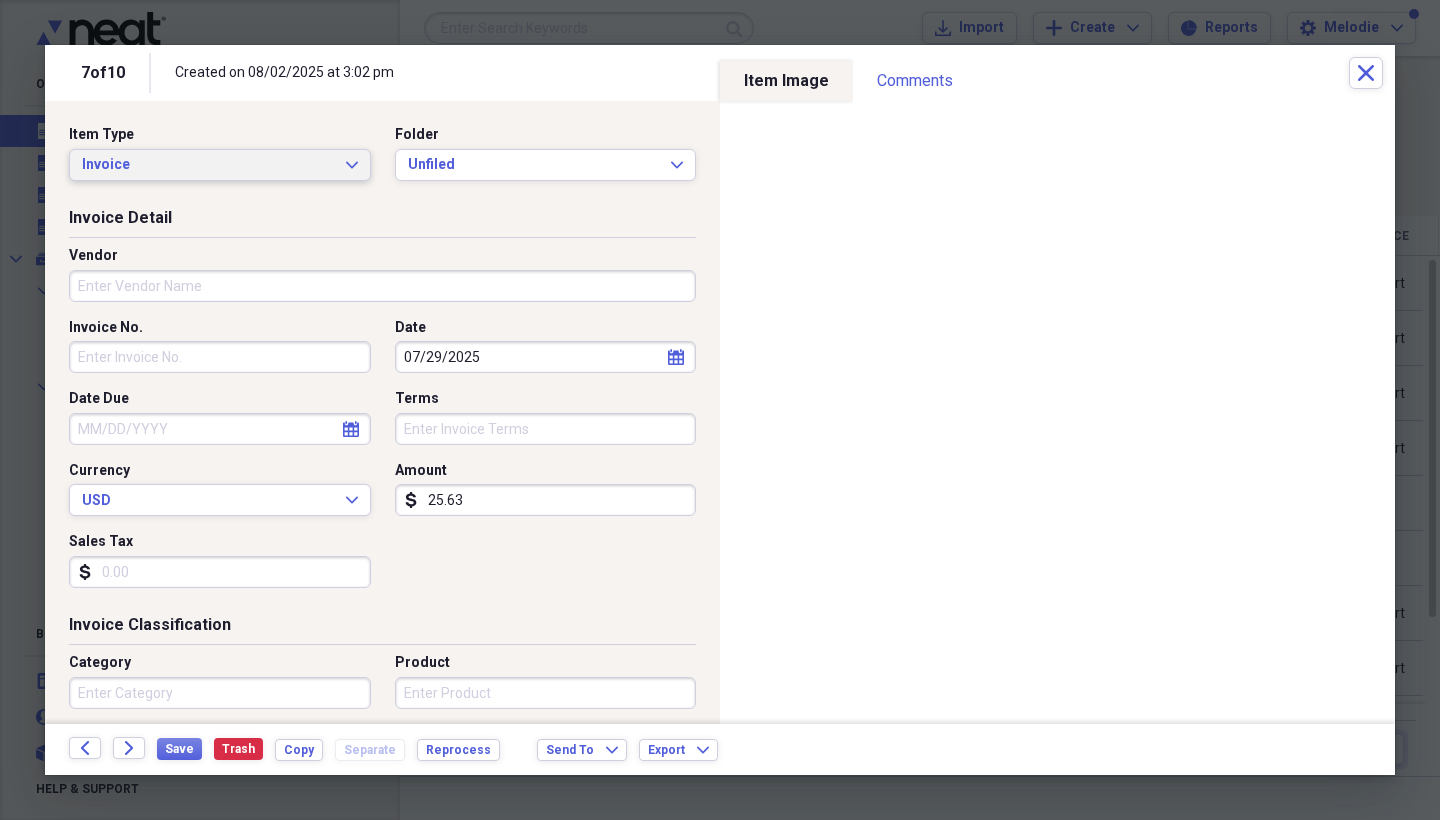 click on "Invoice" at bounding box center [208, 165] 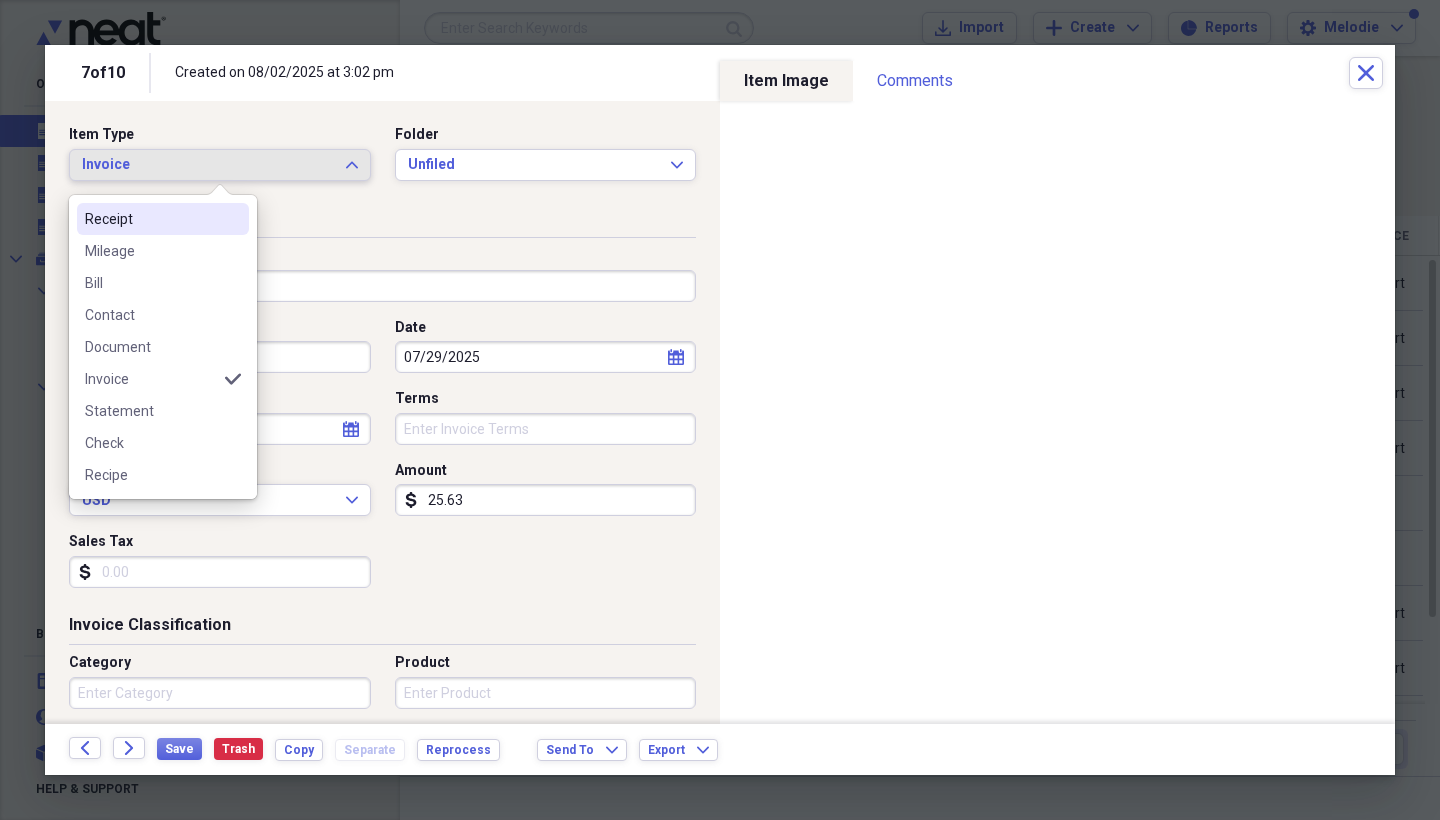 click on "Receipt" at bounding box center (163, 219) 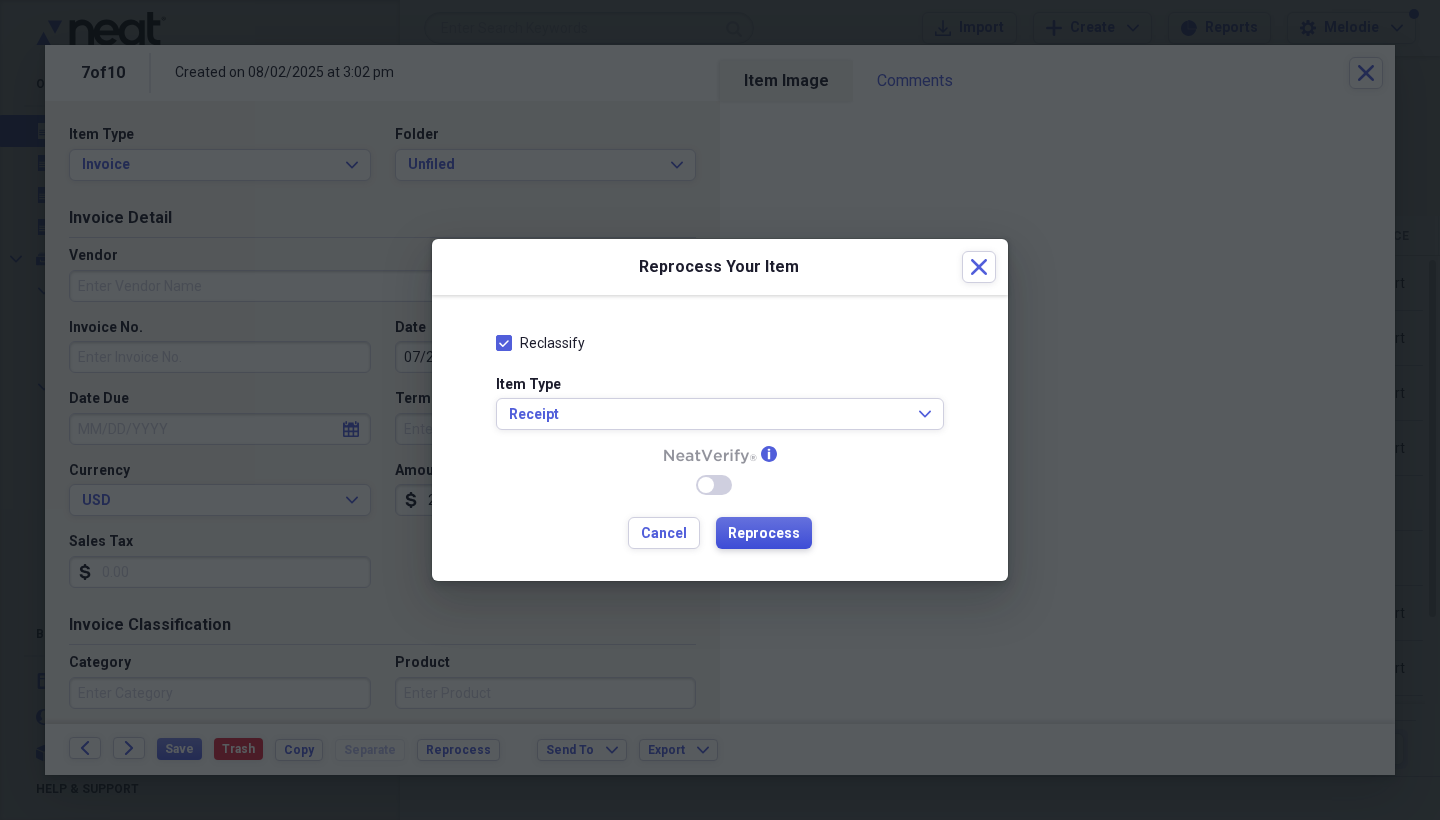 click on "Reprocess" at bounding box center (764, 534) 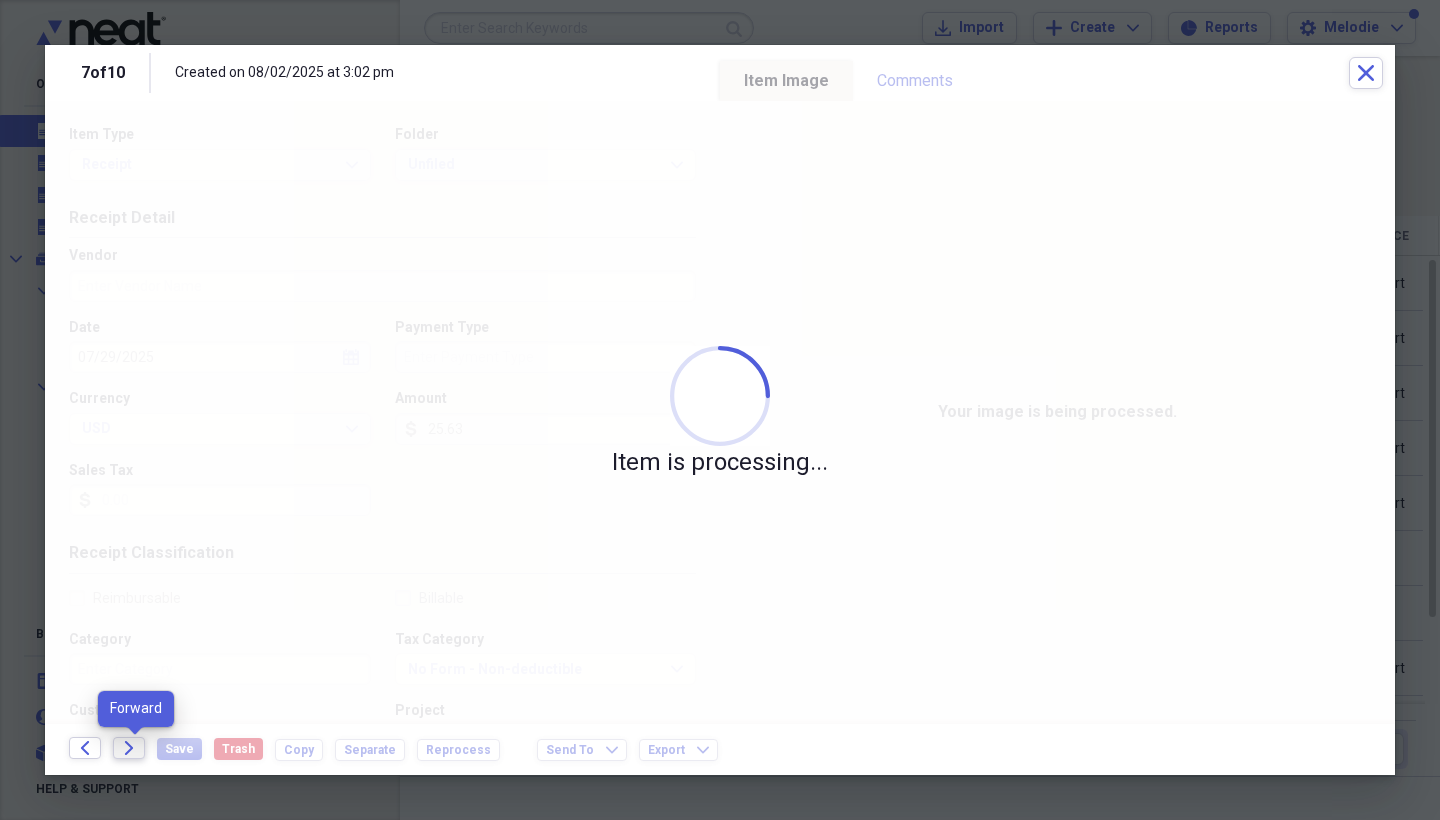 click on "Forward" 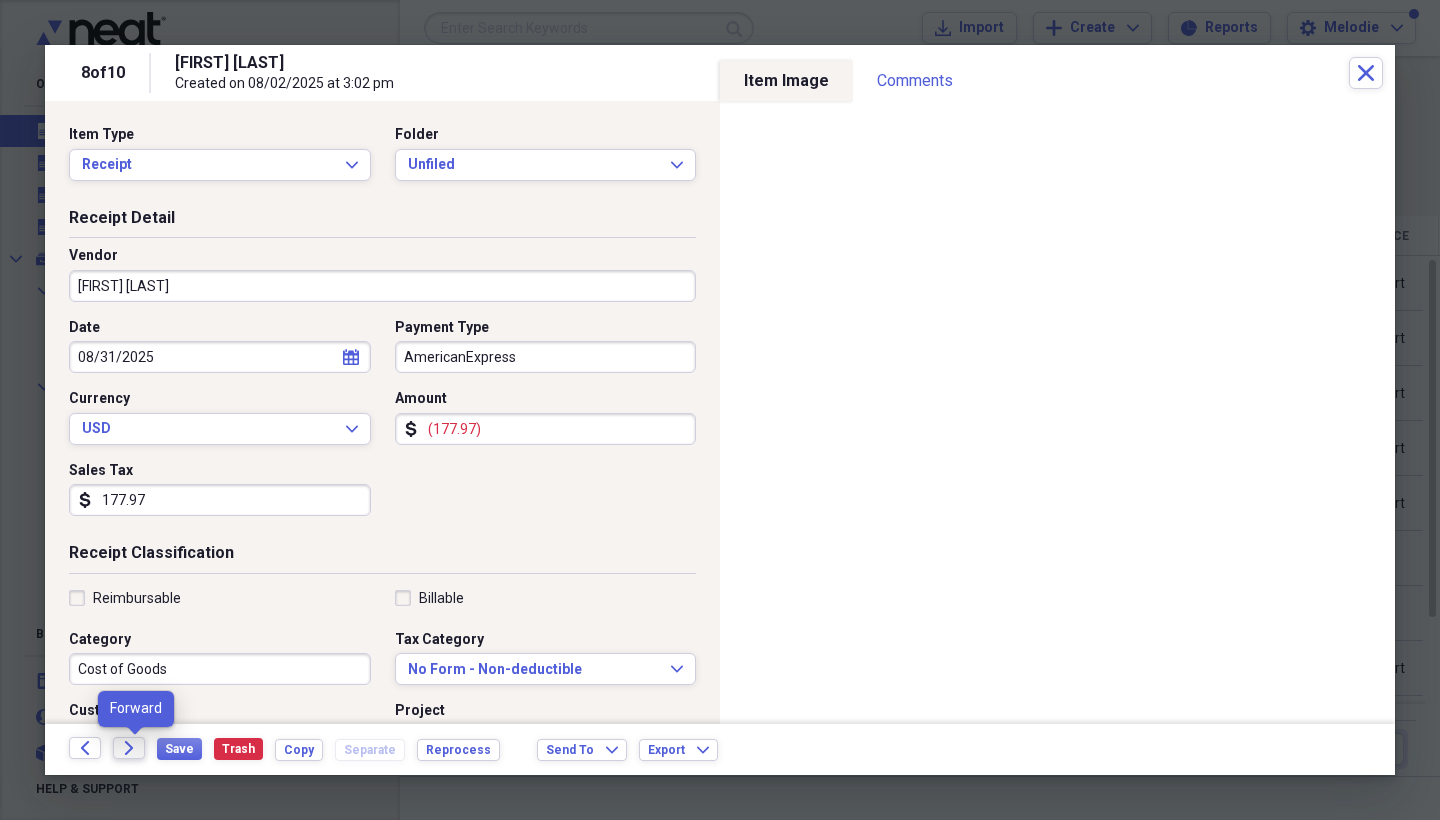click on "Forward" 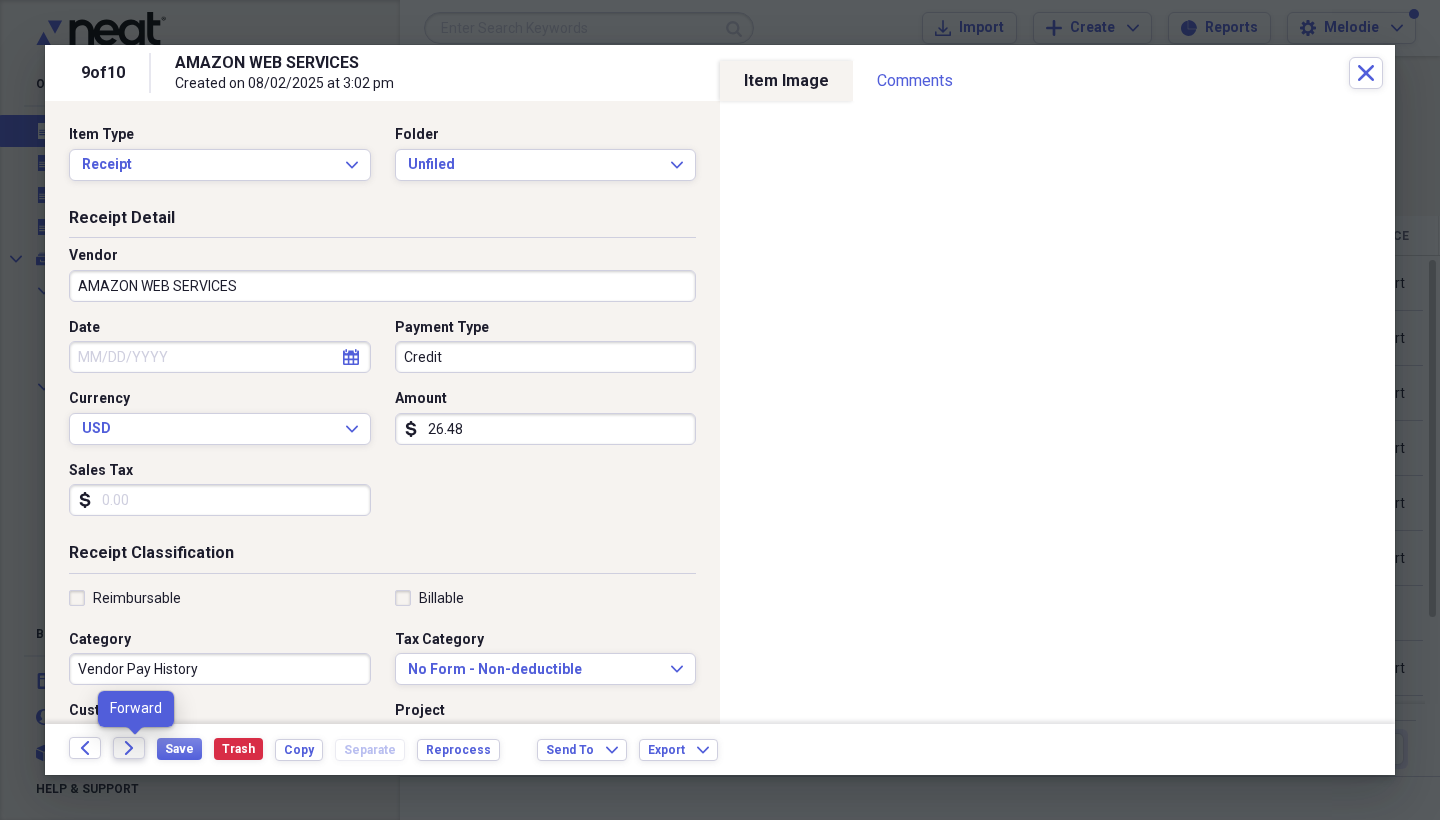 click on "Forward" 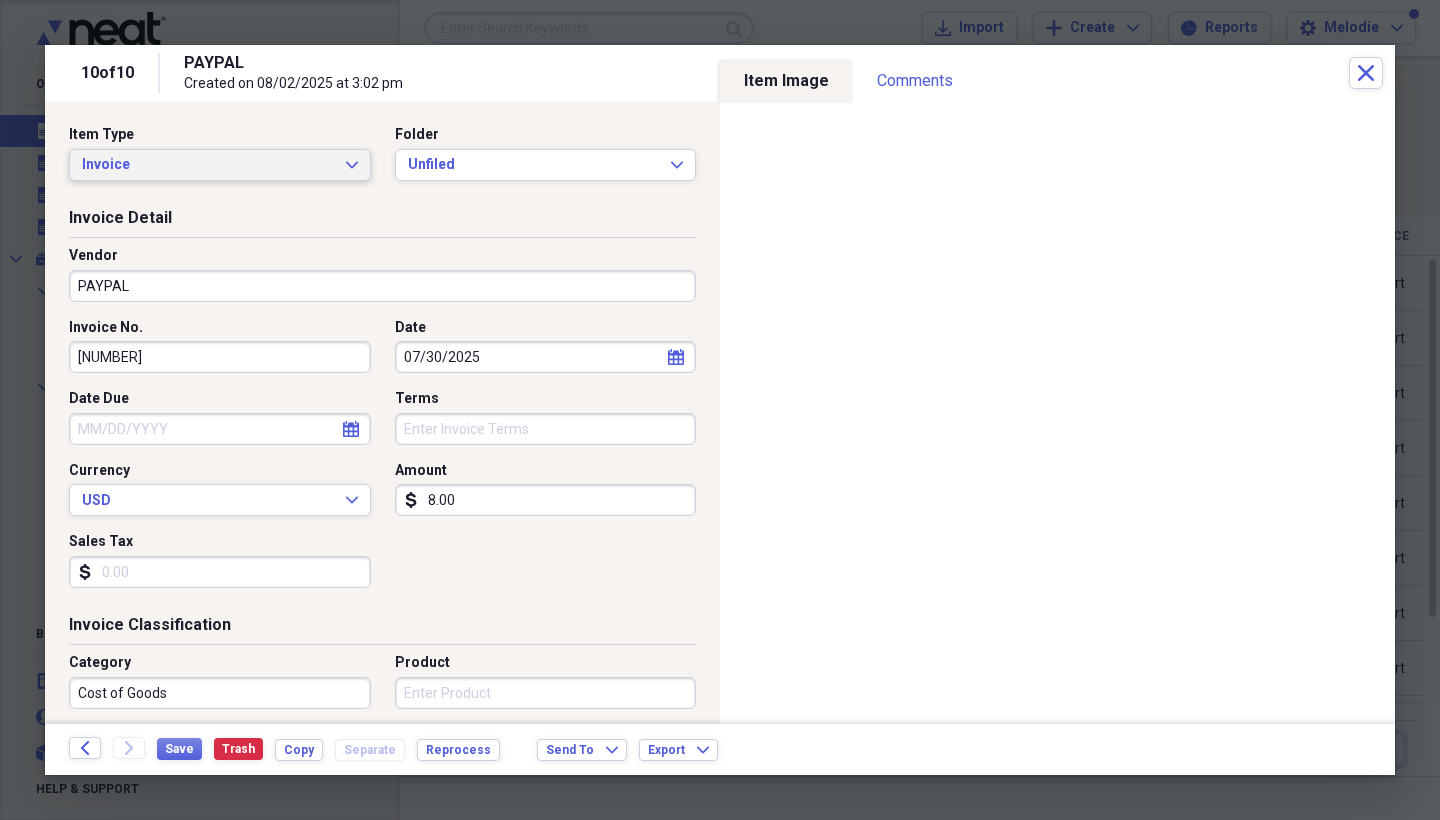 click on "Invoice" at bounding box center [208, 165] 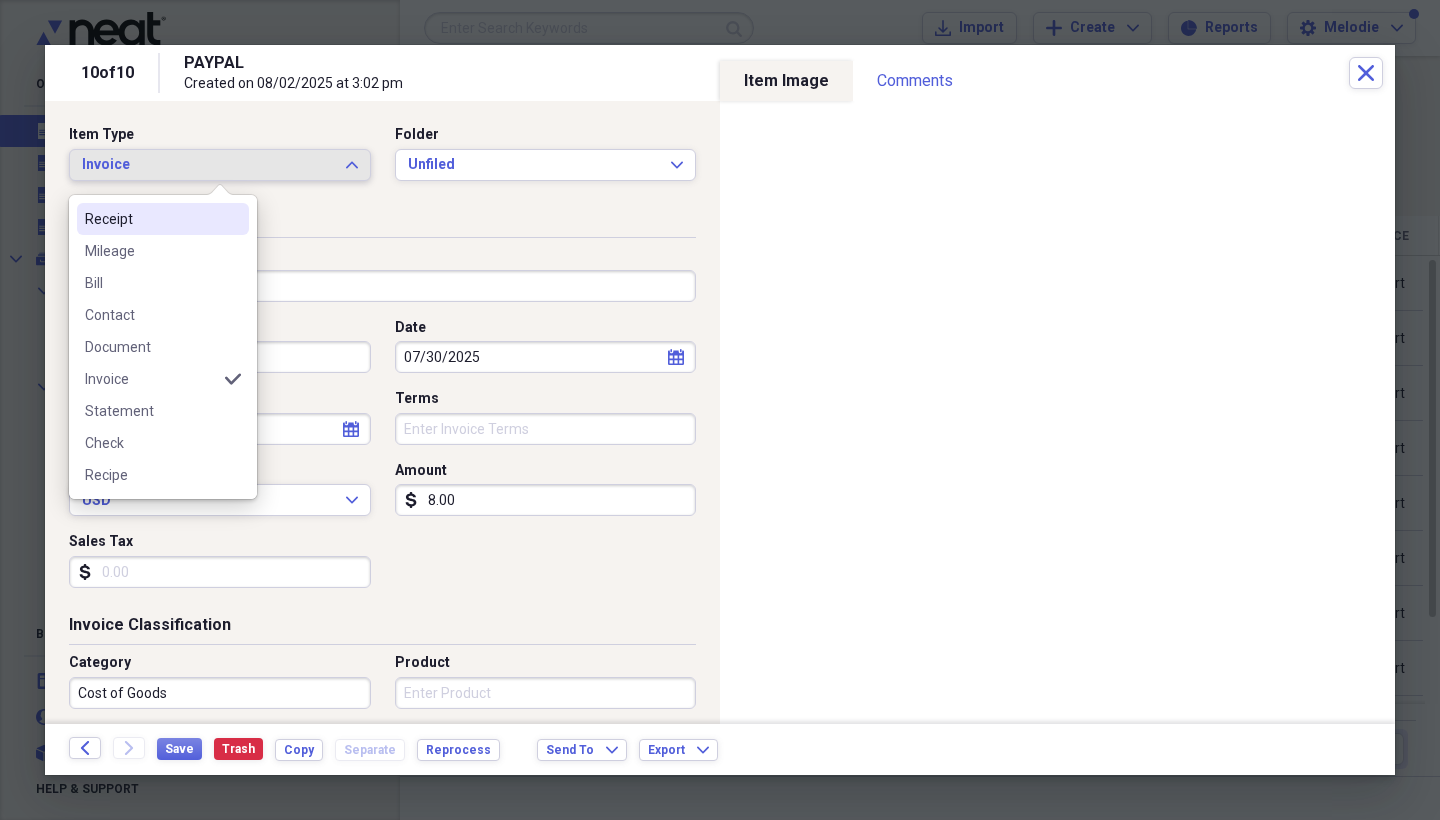 click on "Receipt" at bounding box center (151, 219) 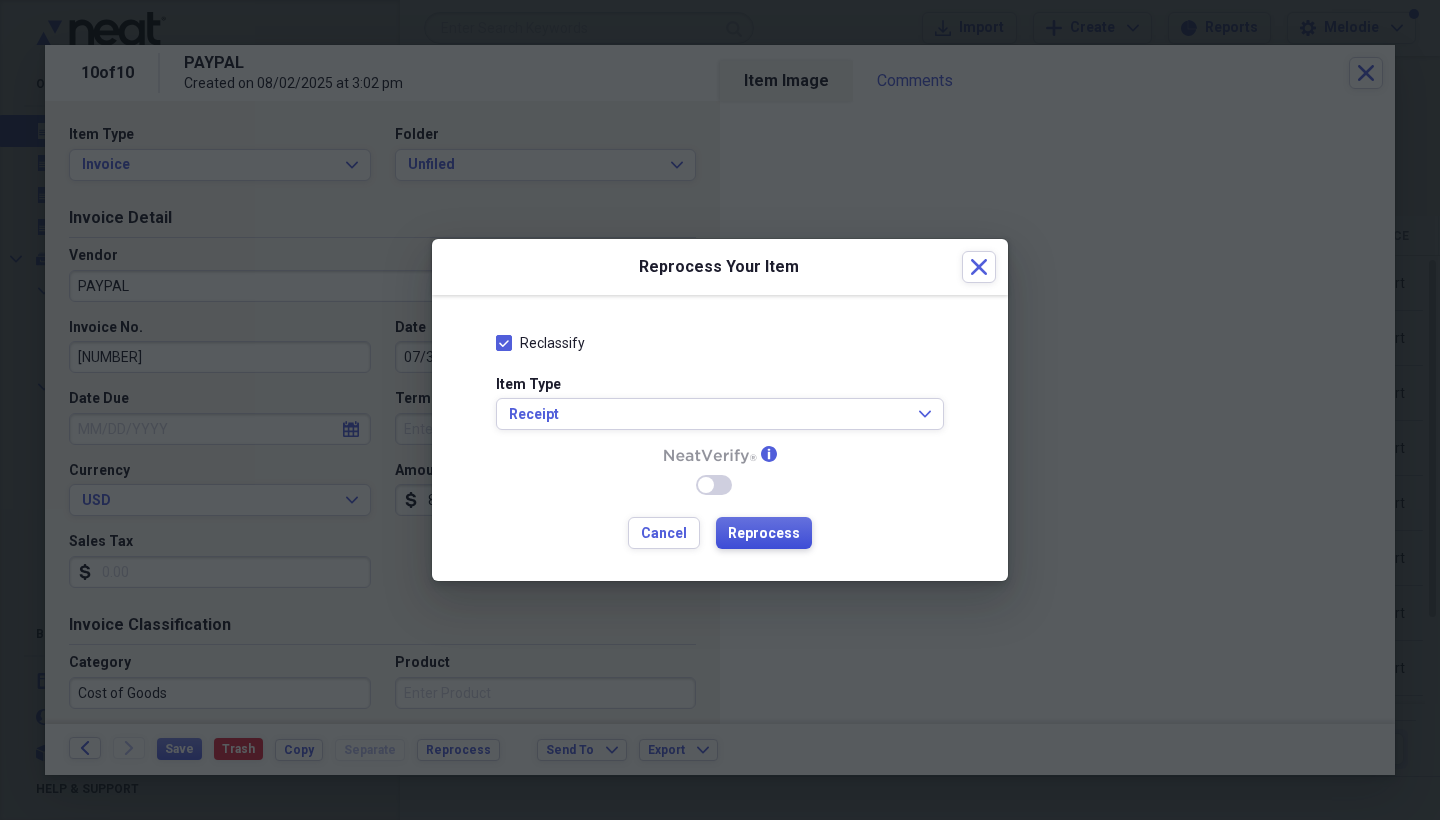 click on "Reprocess" at bounding box center [764, 534] 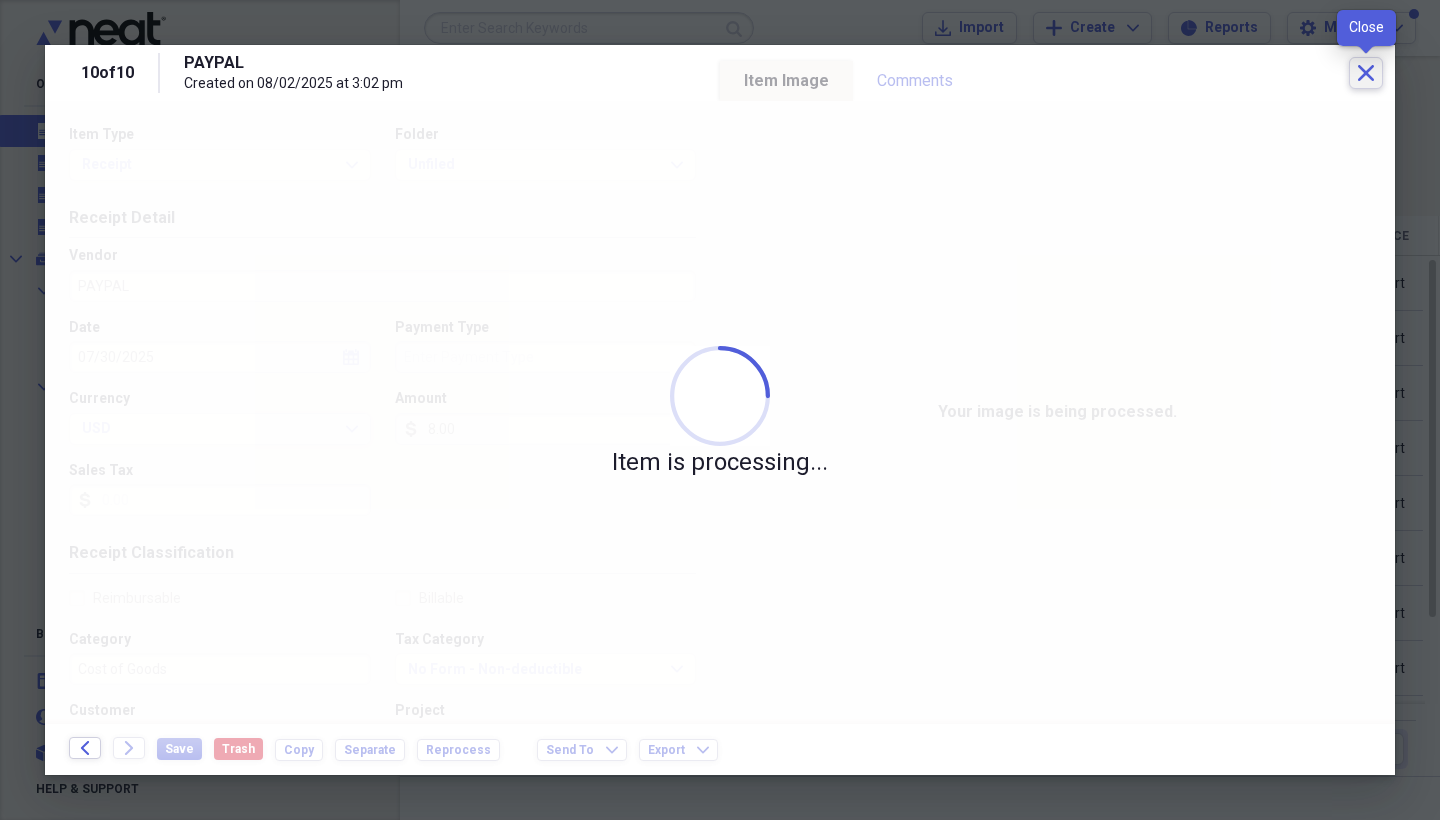 click on "Close" 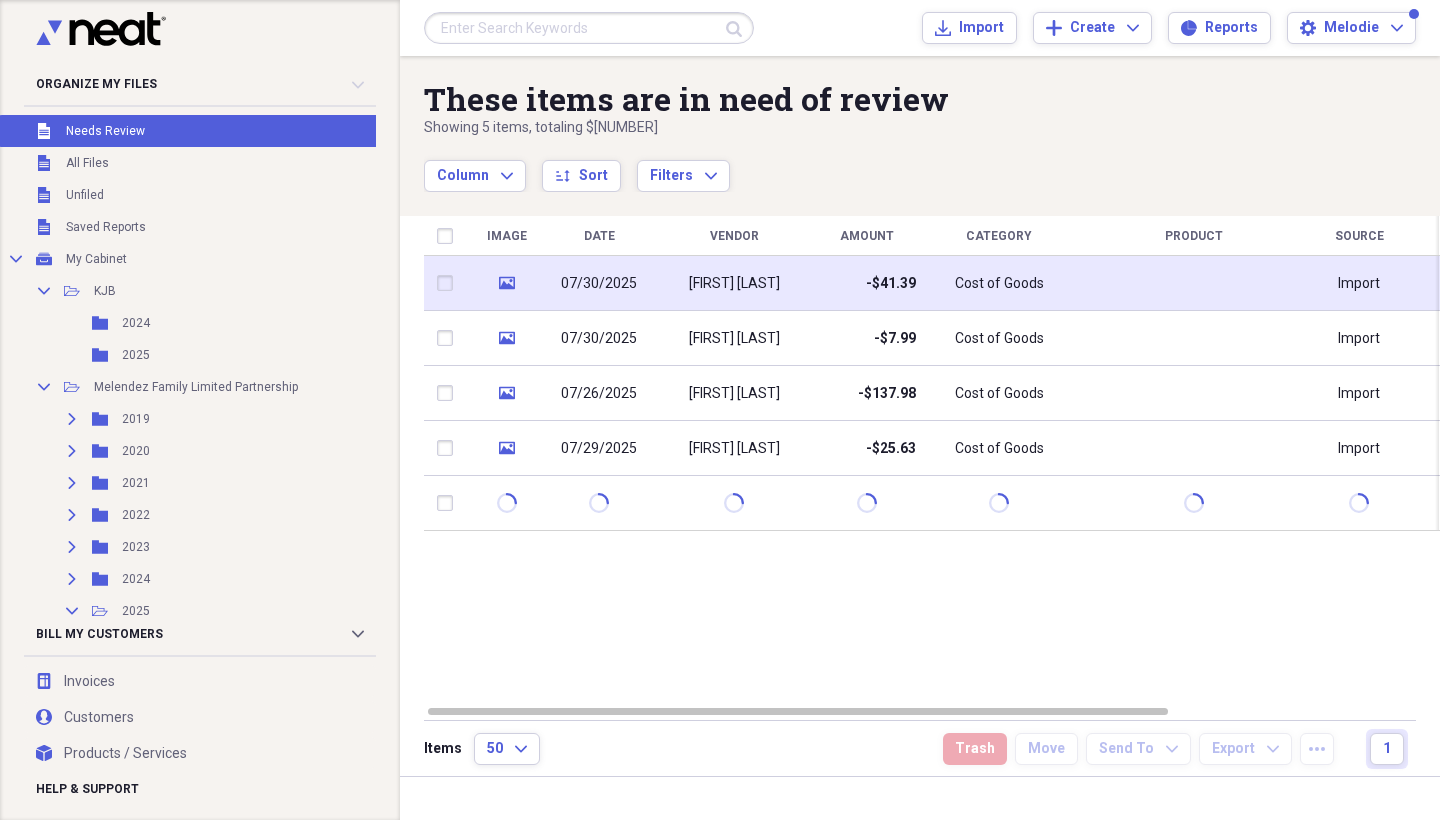 click on "[FIRST] [LAST]" at bounding box center (734, 284) 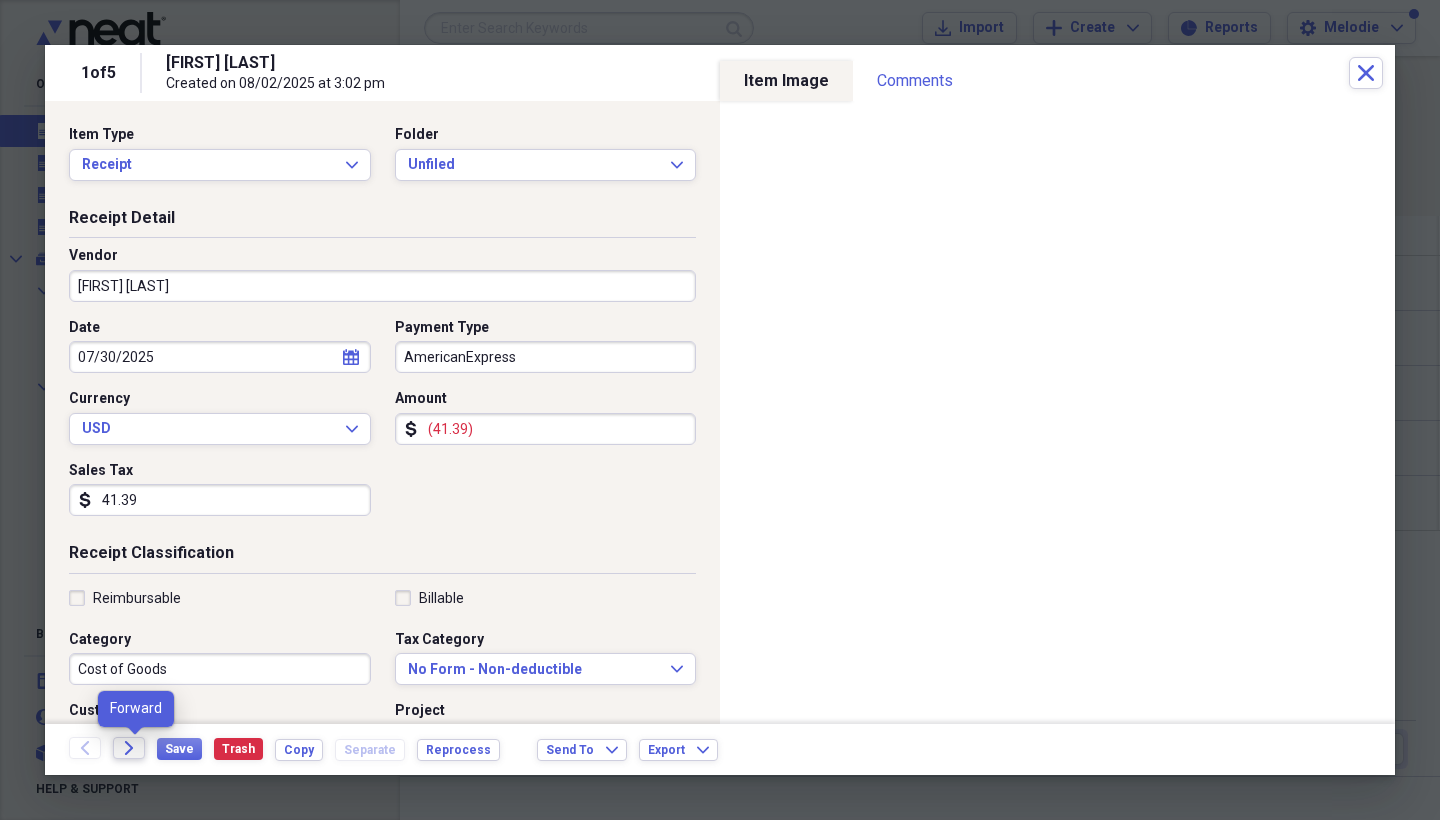 click 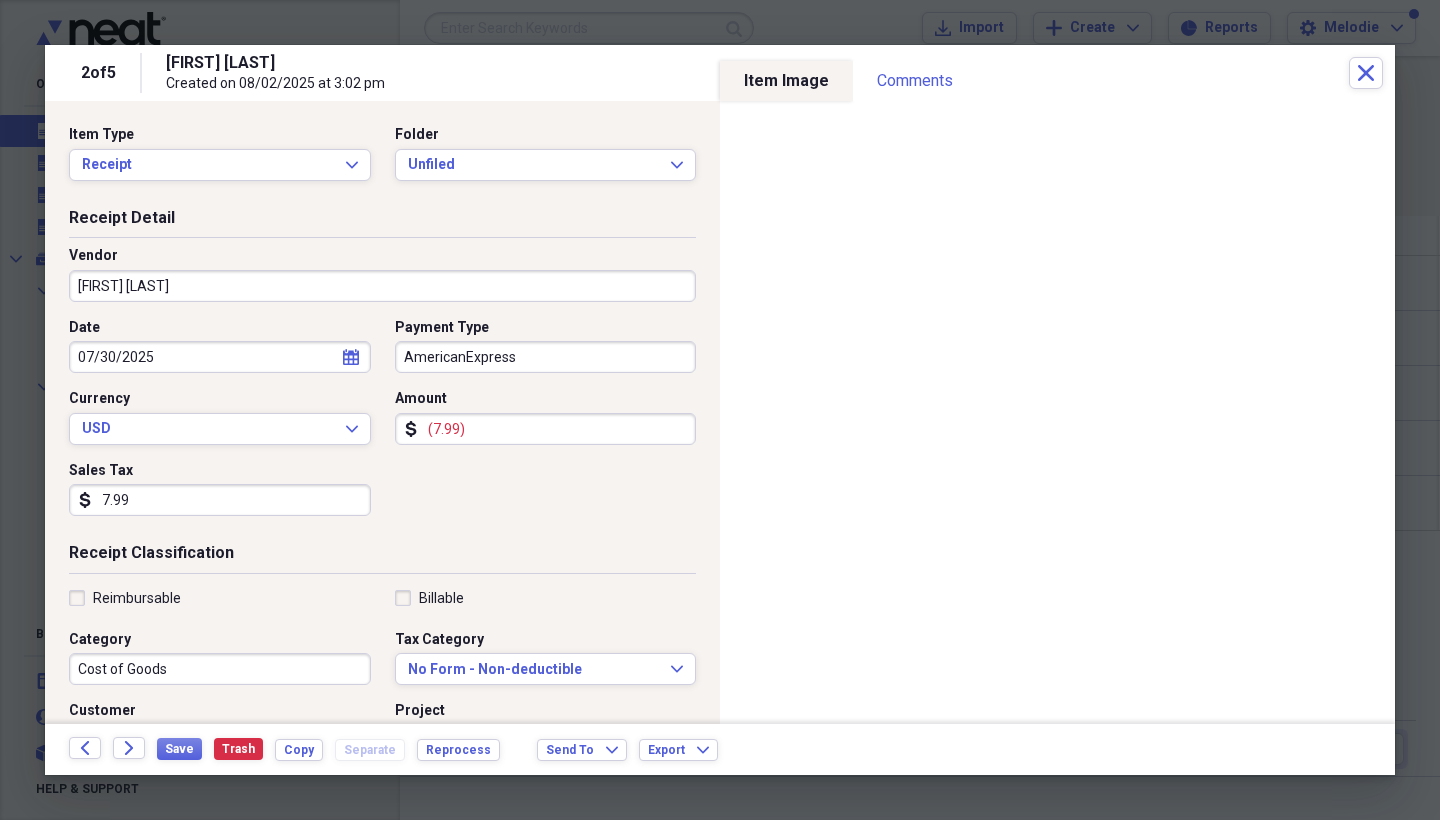 click 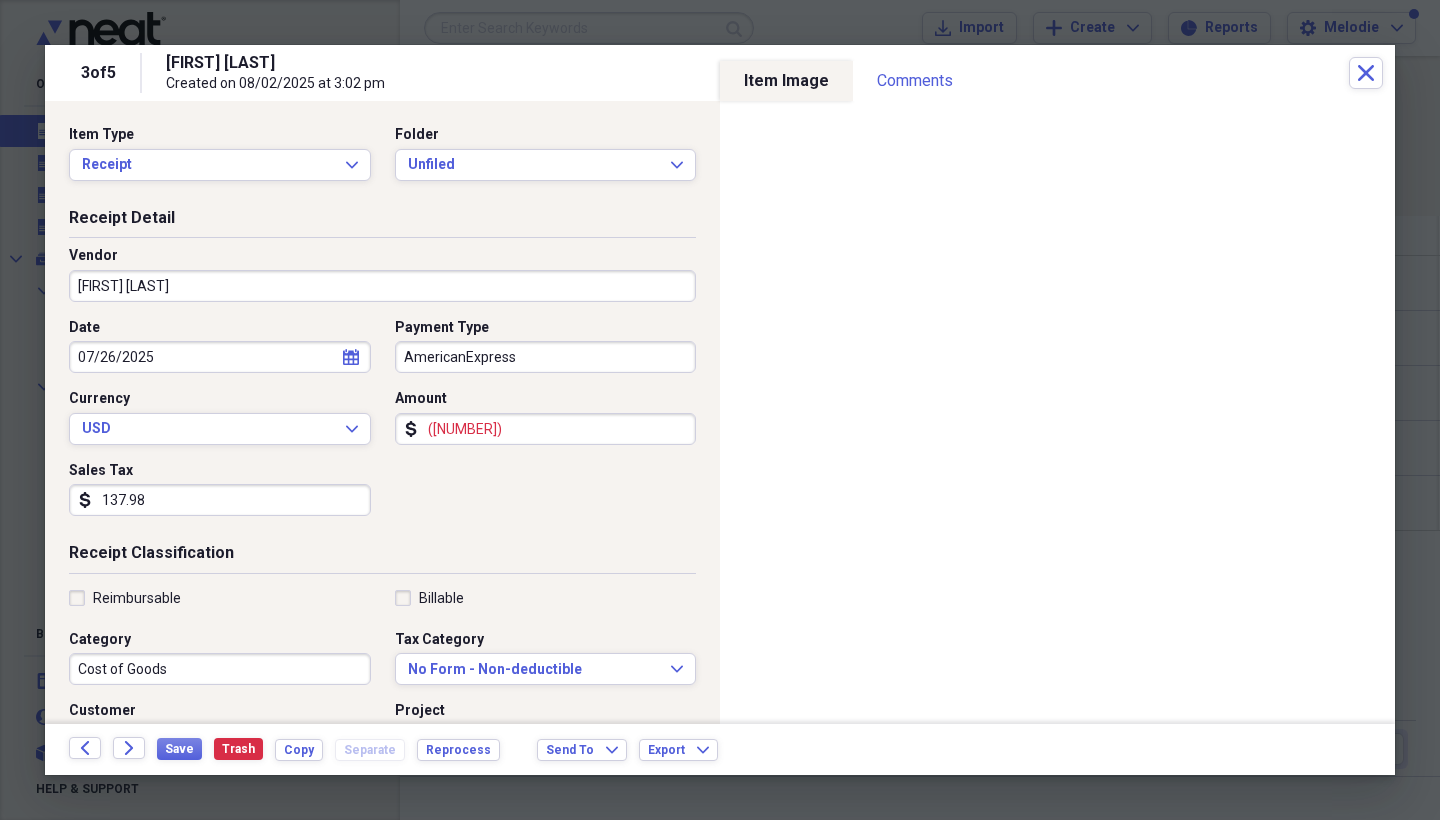click 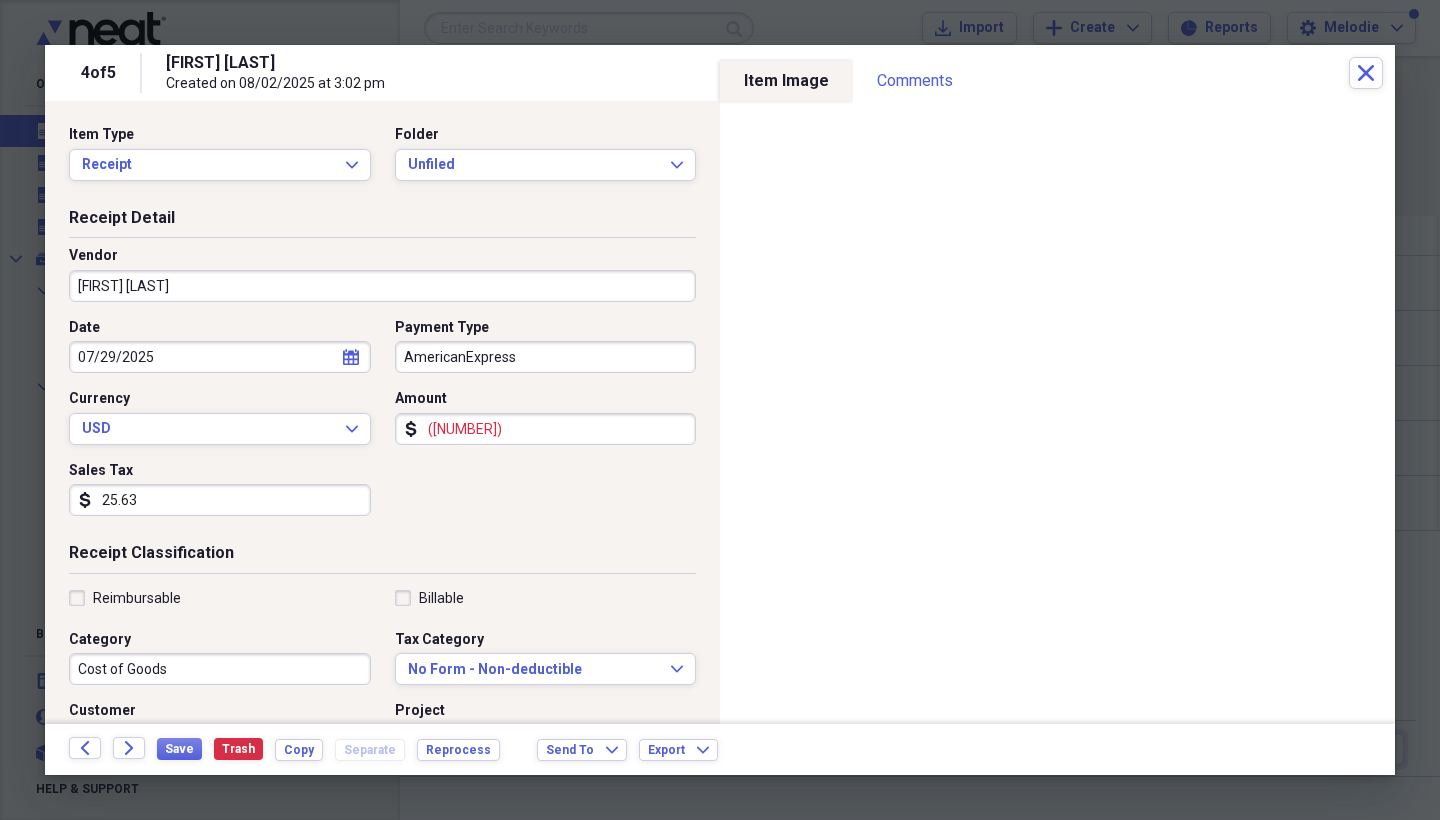 click 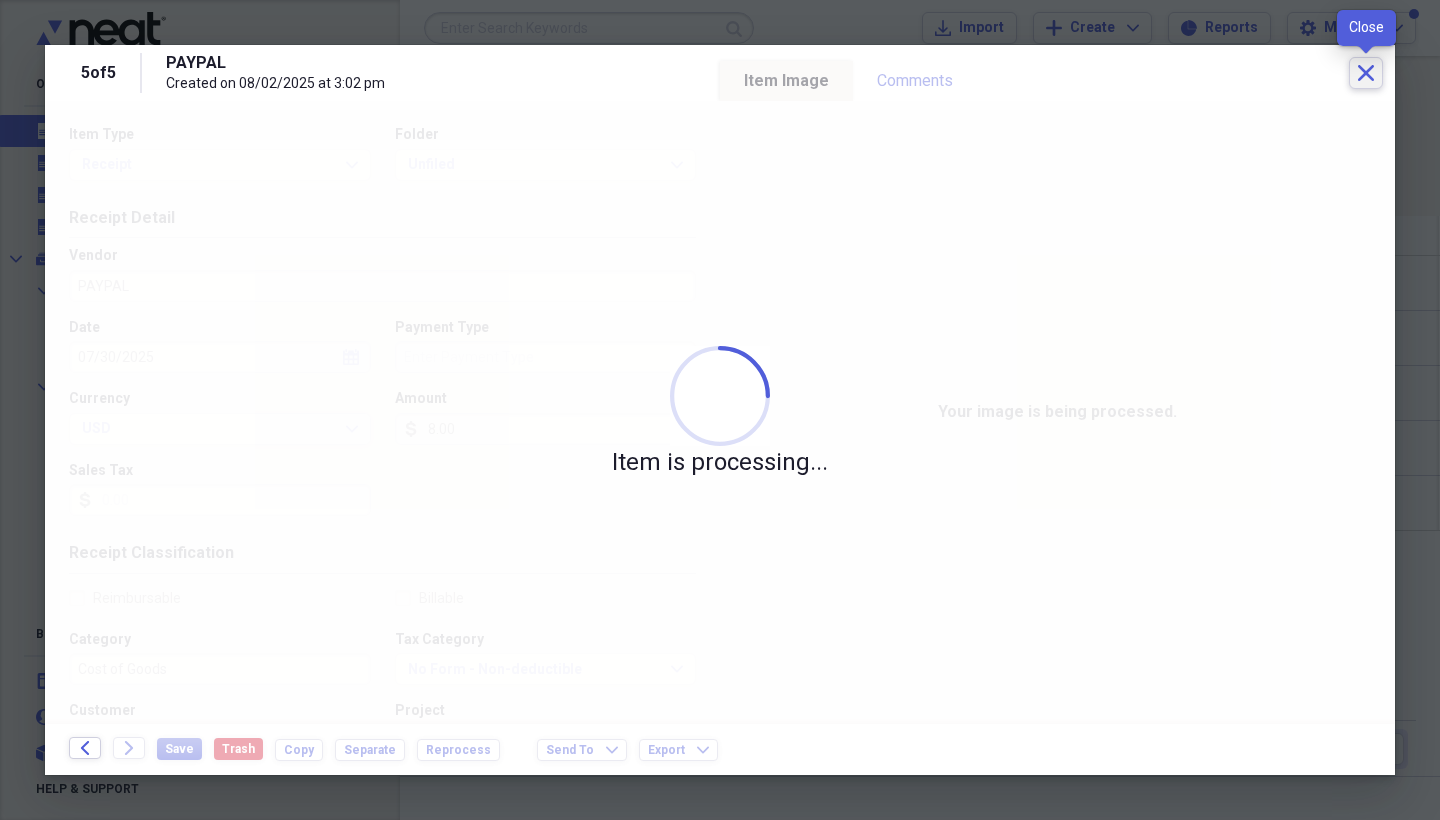 click 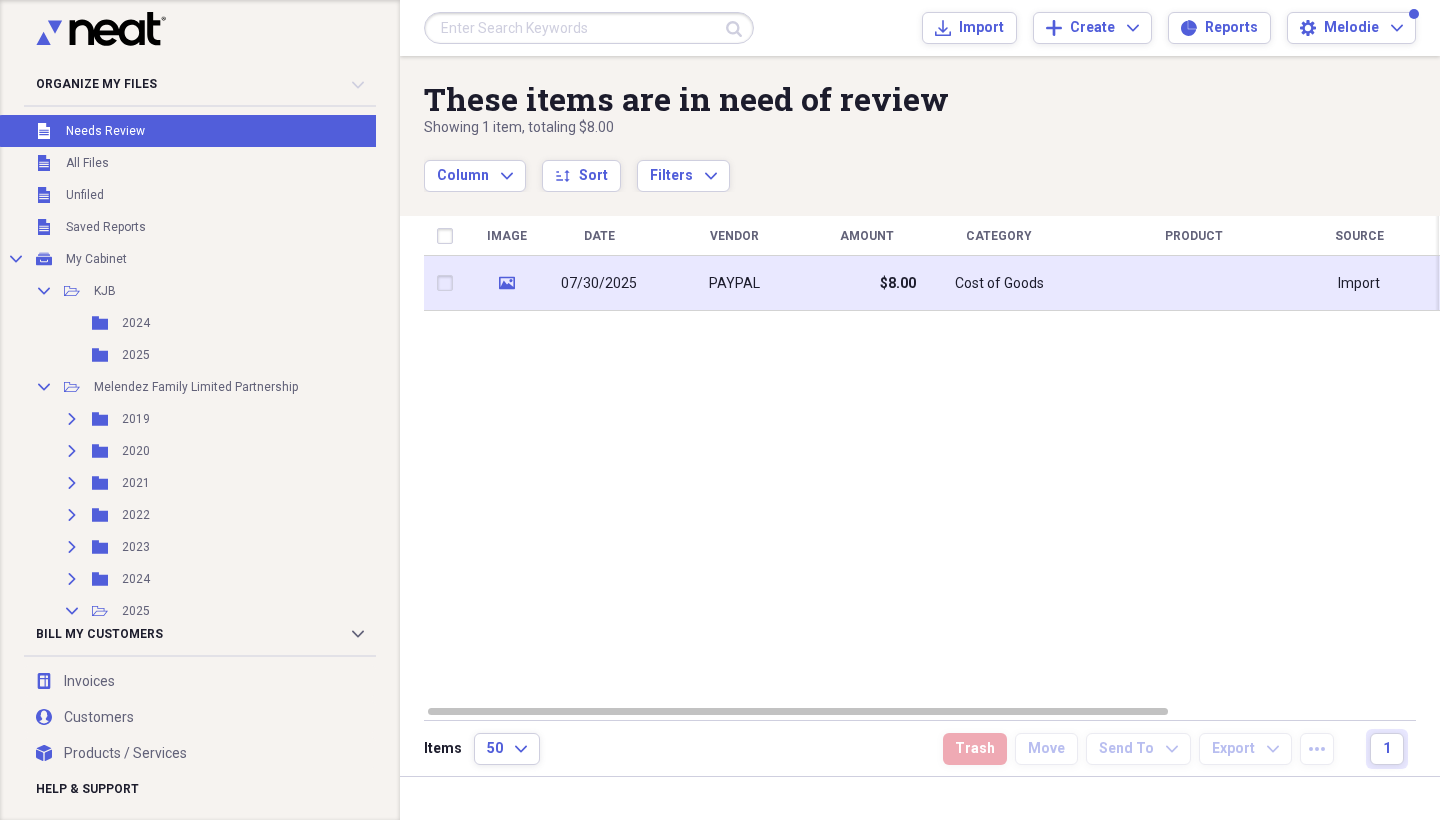 click on "$8.00" at bounding box center (866, 283) 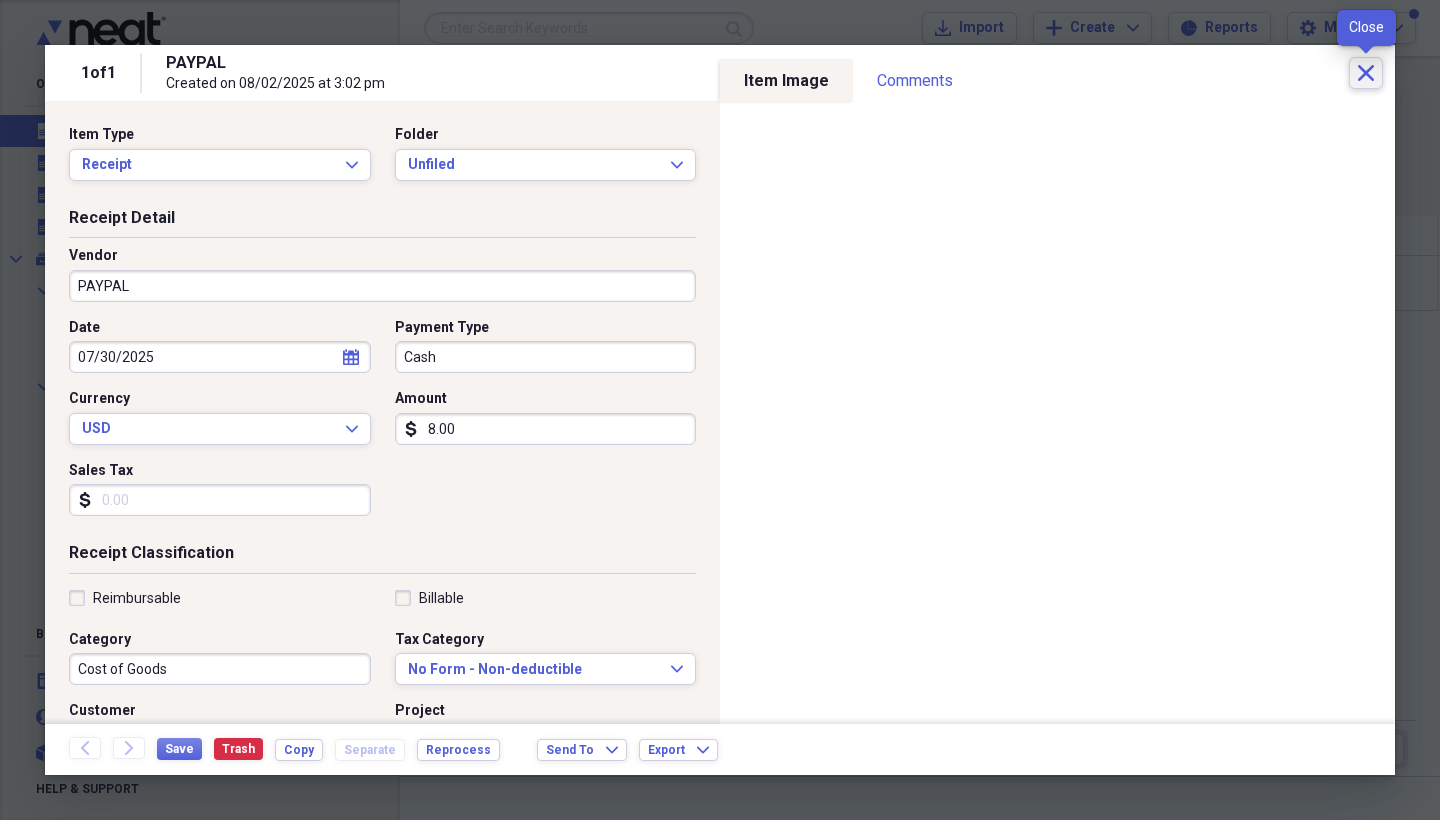 click on "Close" 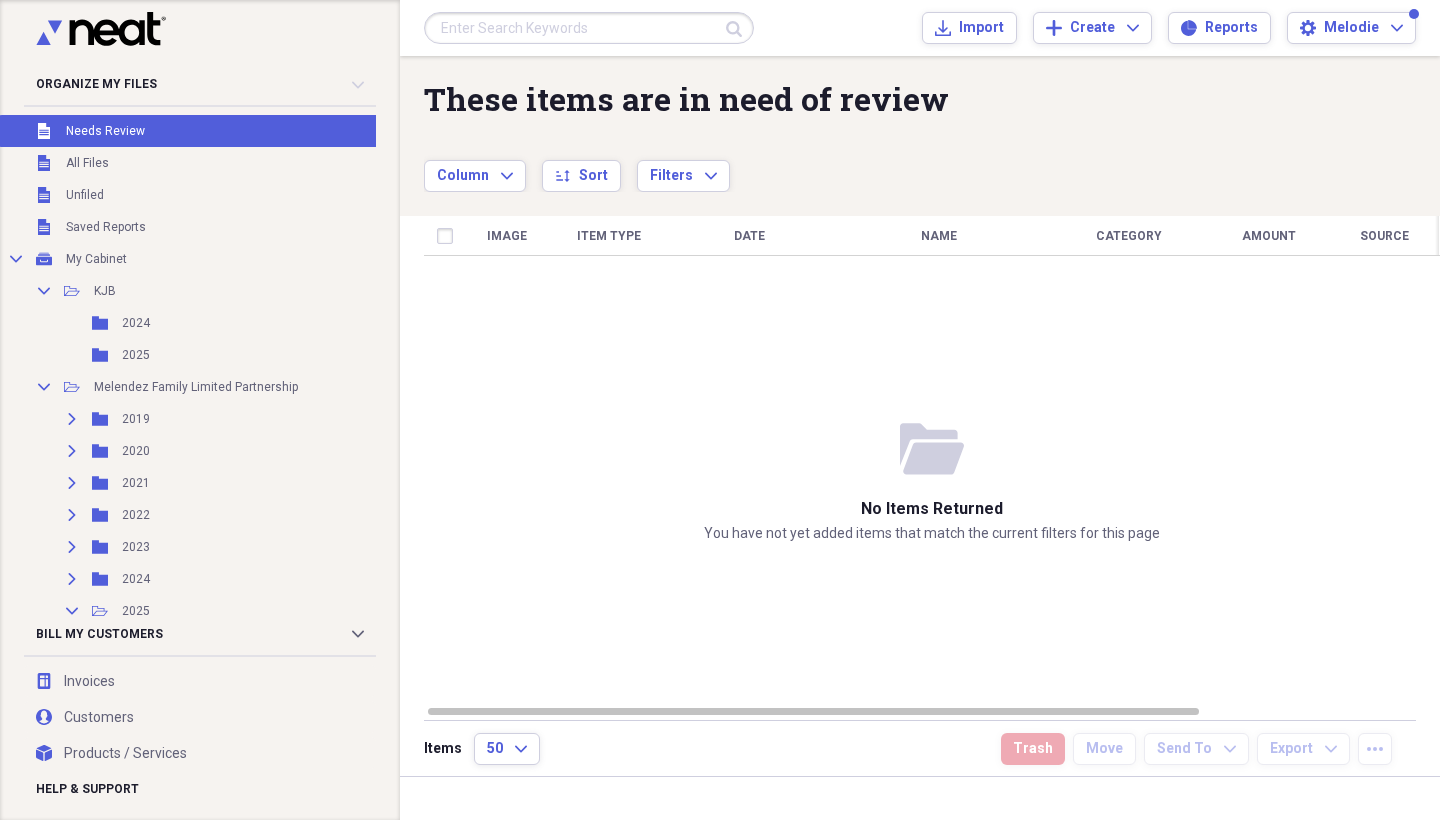 click at bounding box center [589, 28] 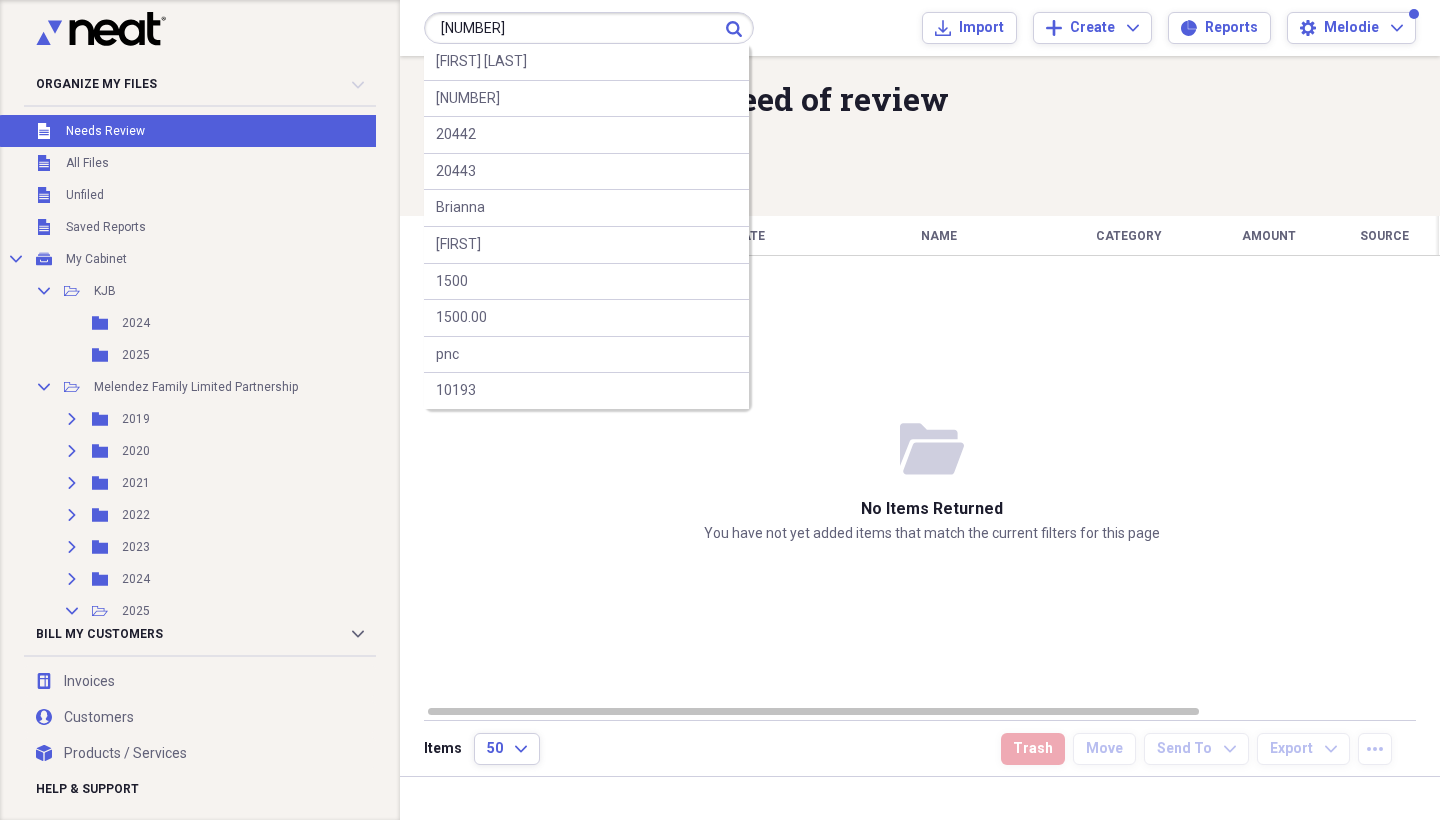 type on "[NUMBER]" 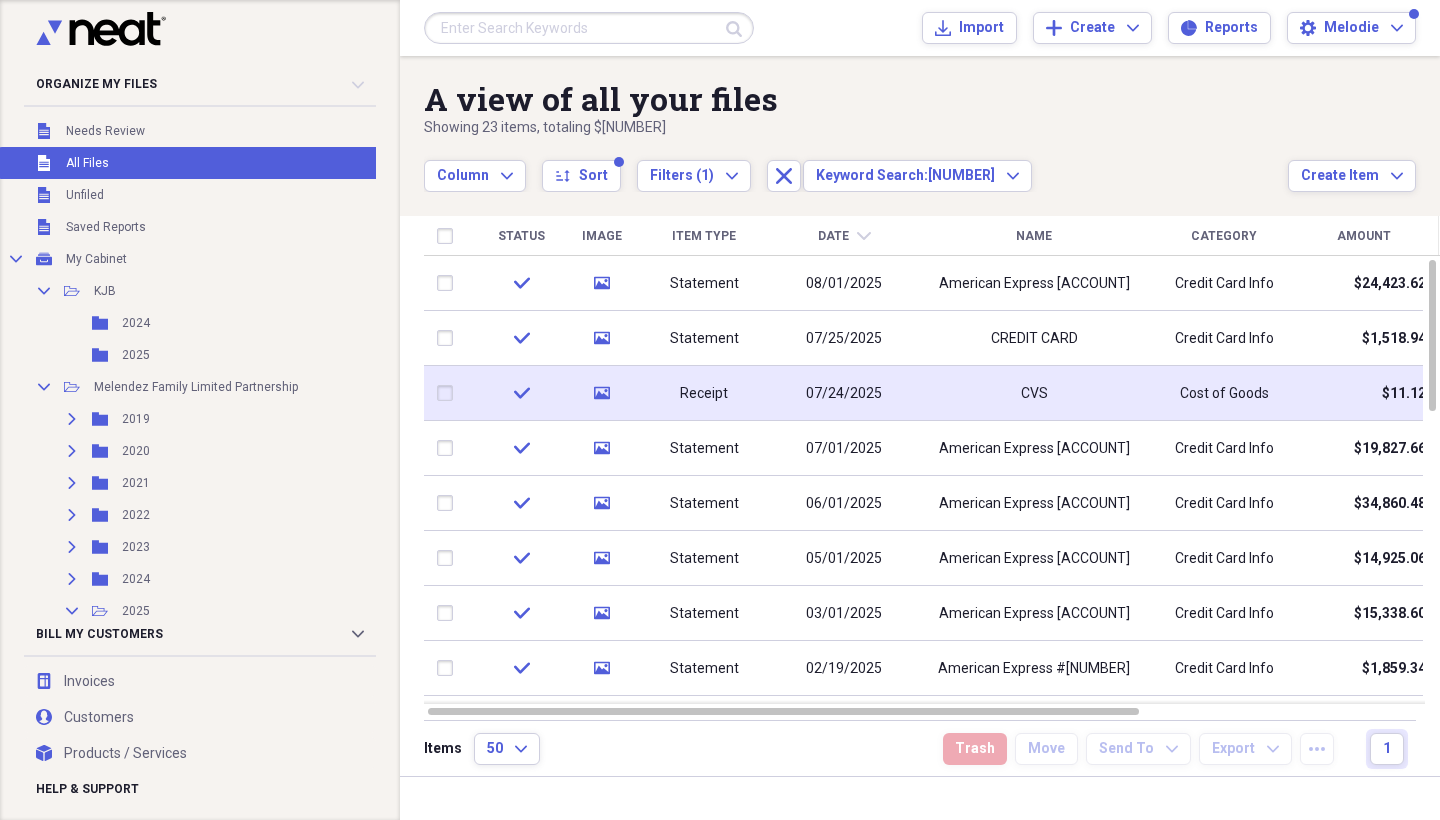 click on "Receipt" at bounding box center [704, 393] 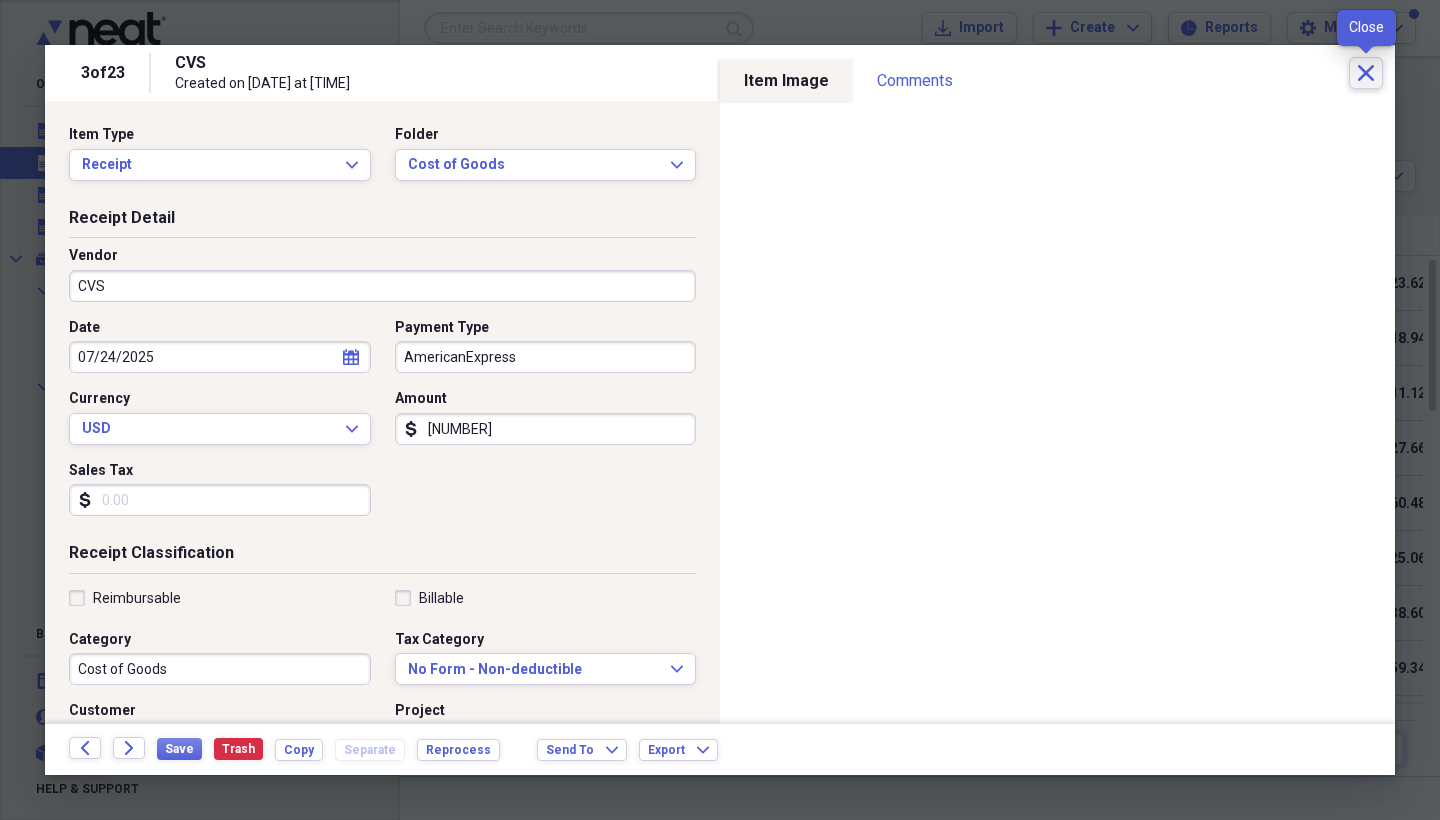click on "Close" 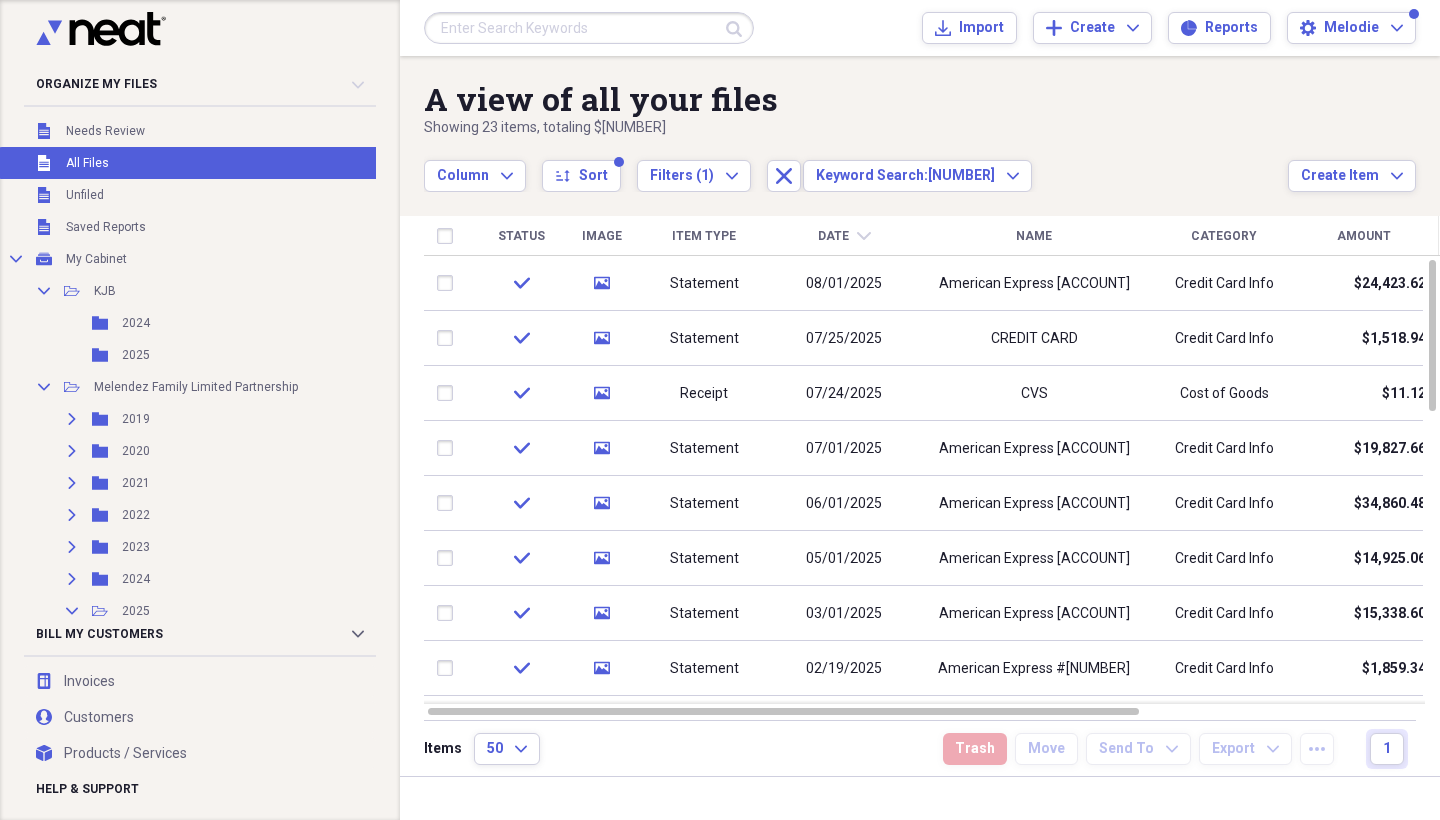 click at bounding box center [589, 28] 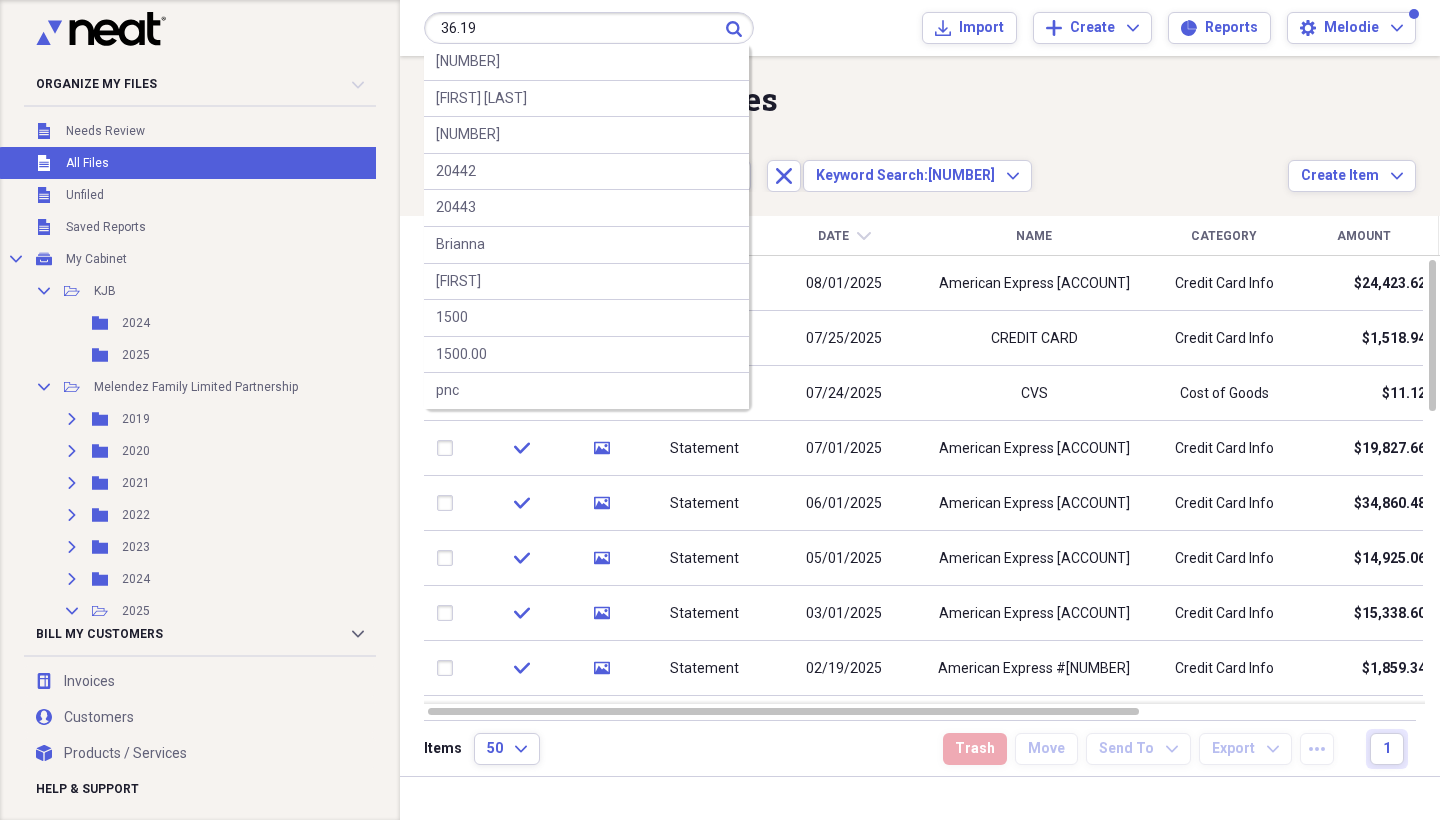 type on "36.19" 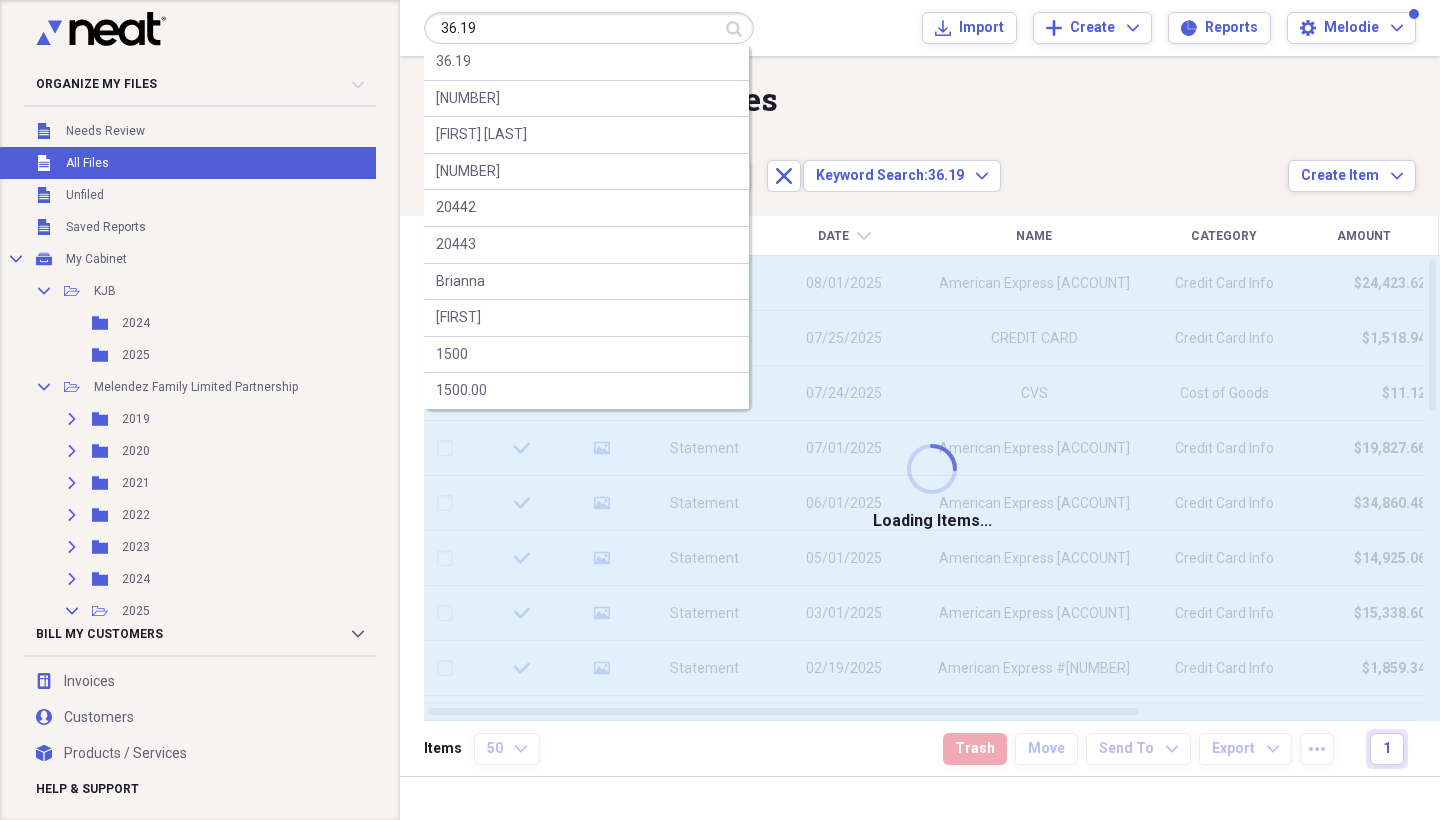 type 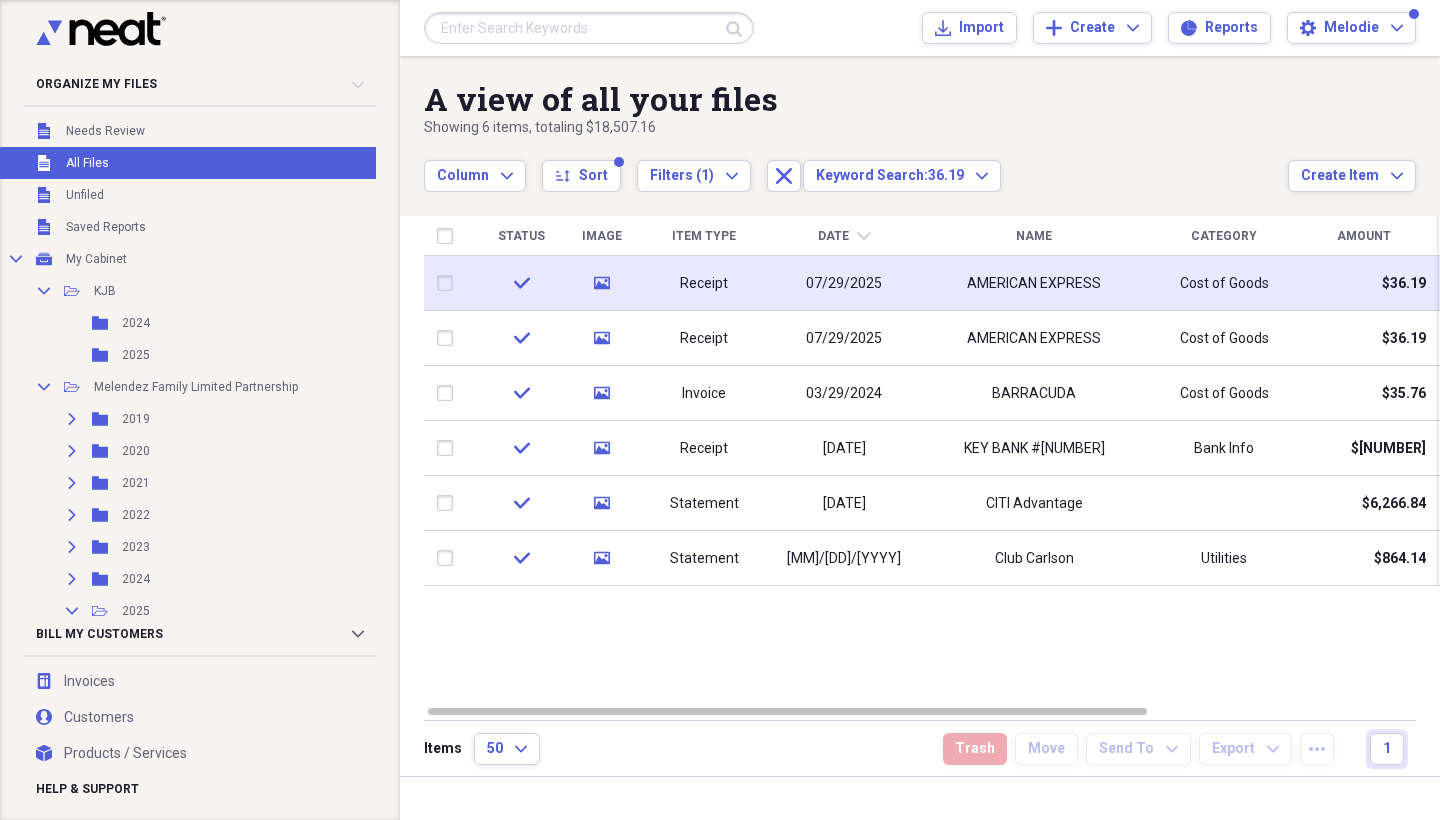 click on "Receipt" at bounding box center (704, 283) 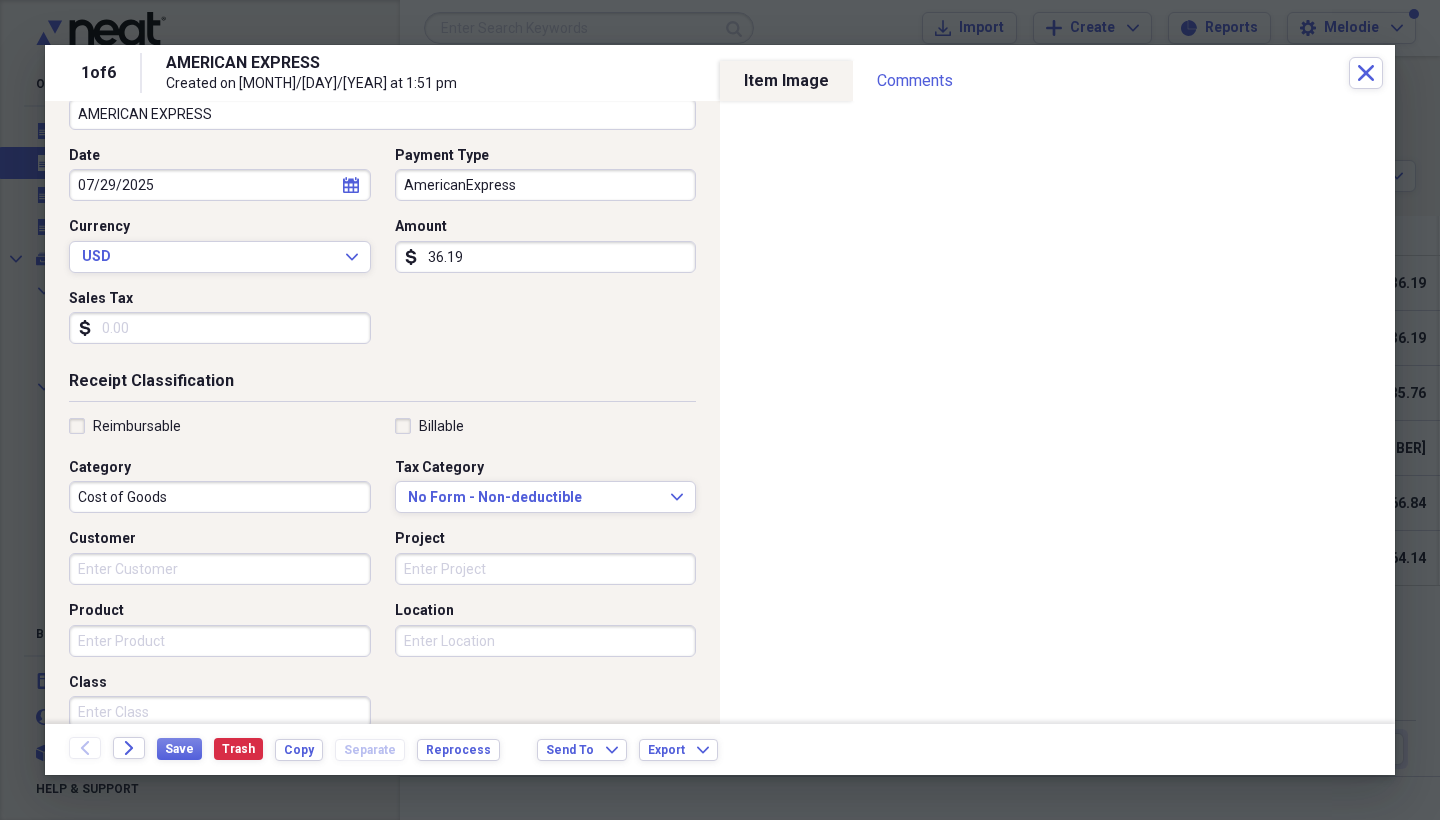 scroll, scrollTop: 185, scrollLeft: 0, axis: vertical 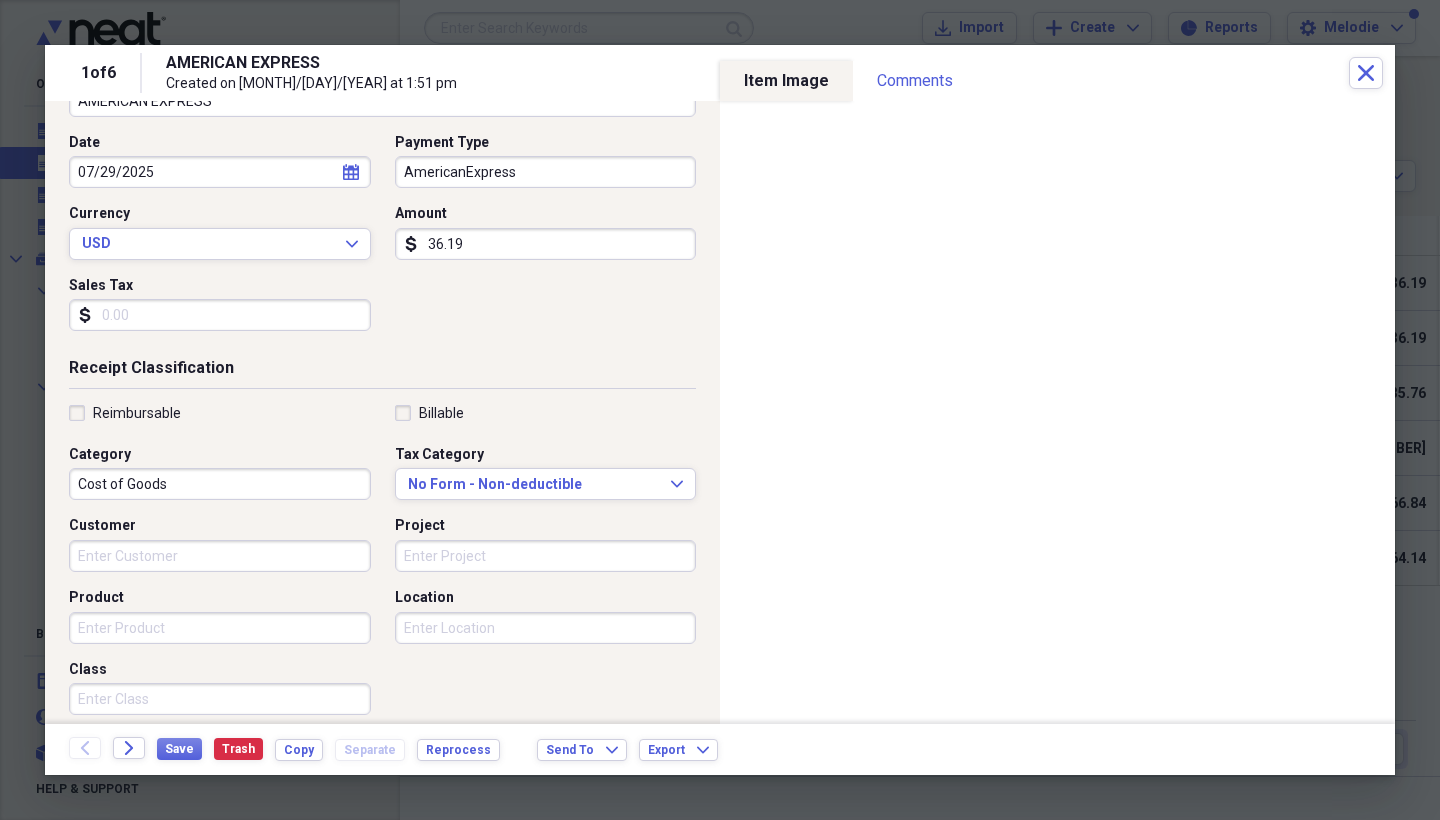 click on "Cost of Goods" at bounding box center (220, 484) 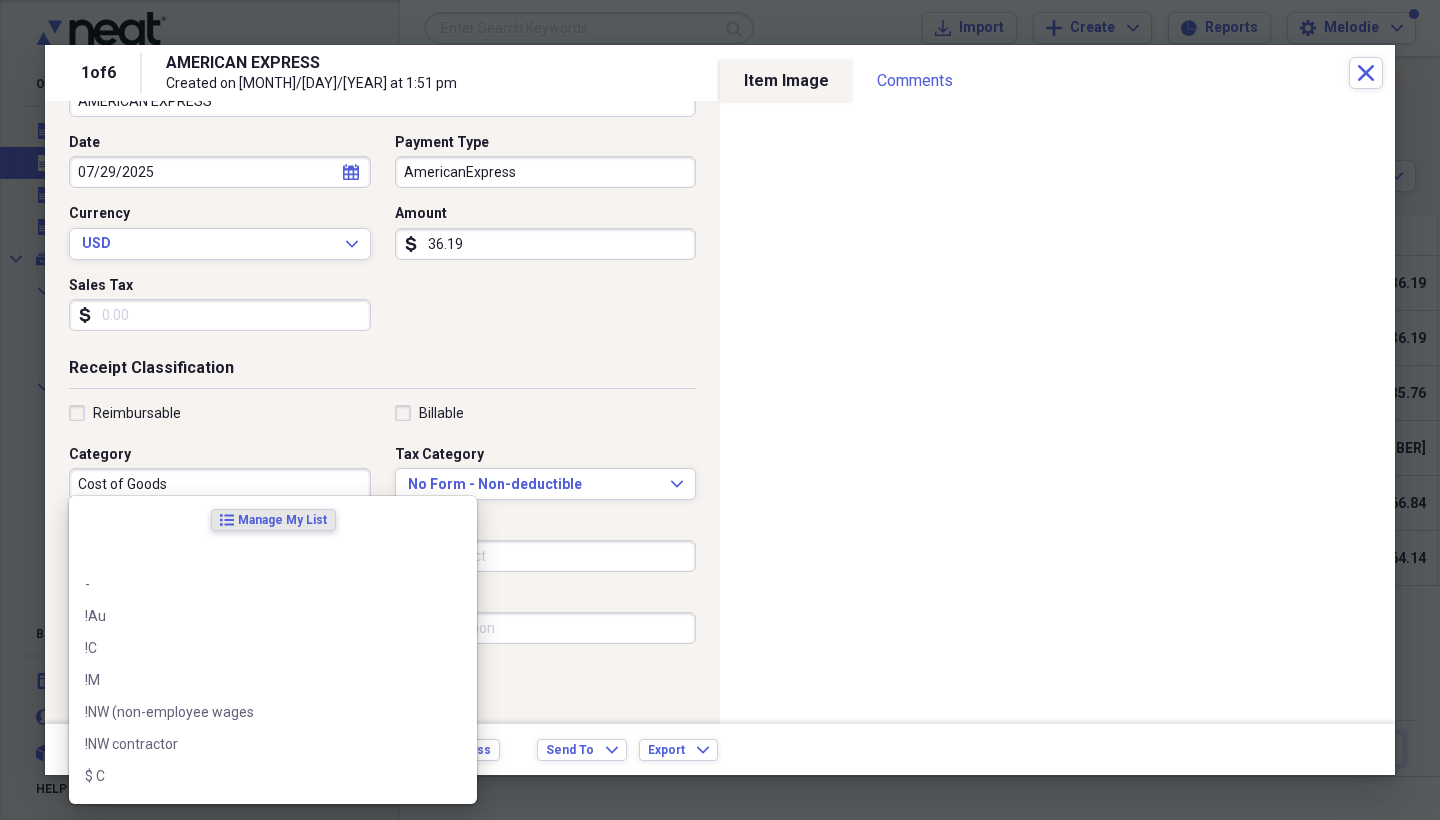 click on "Cost of Goods" at bounding box center [220, 484] 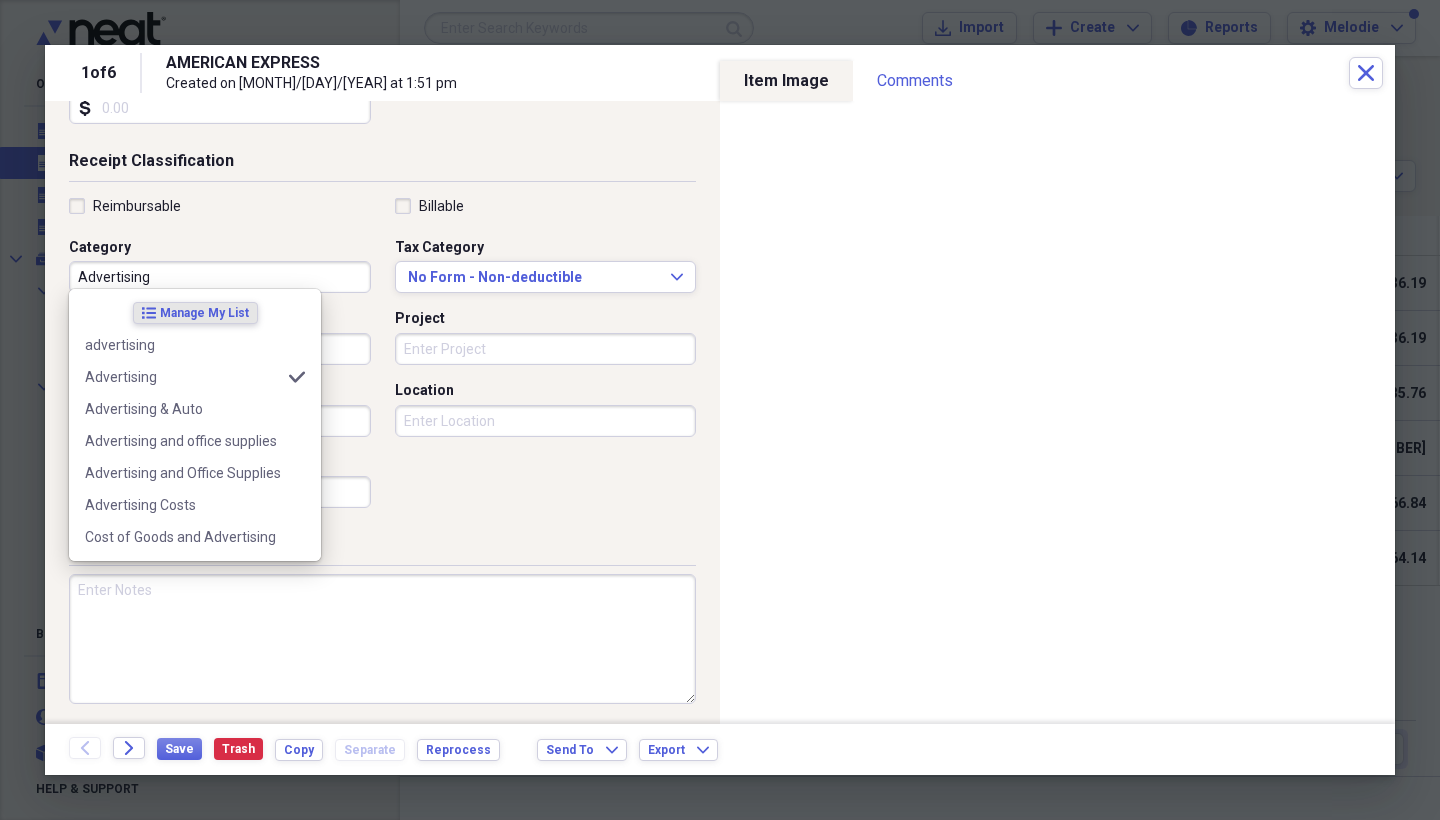 scroll, scrollTop: 391, scrollLeft: 0, axis: vertical 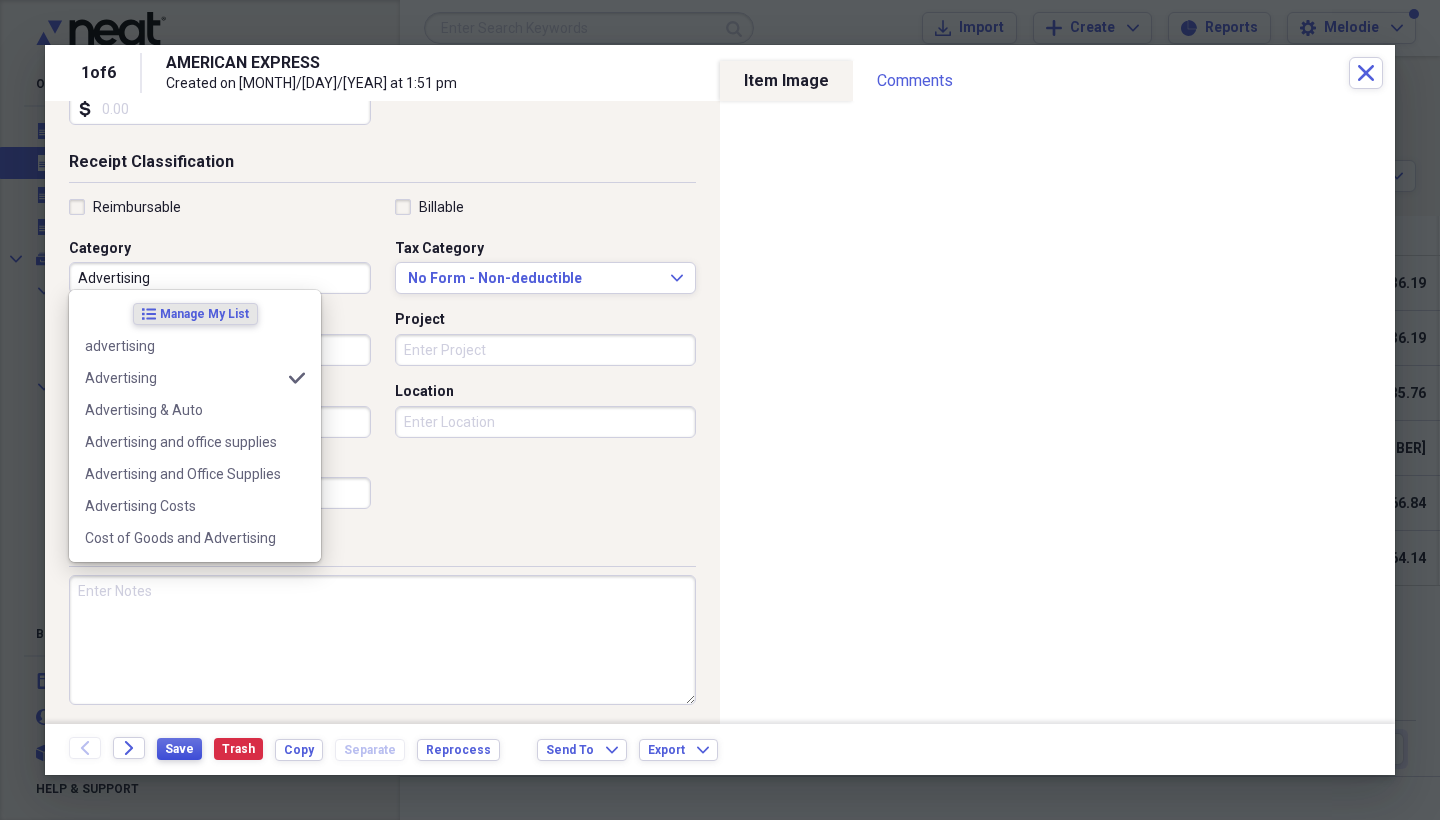 type on "Advertising" 